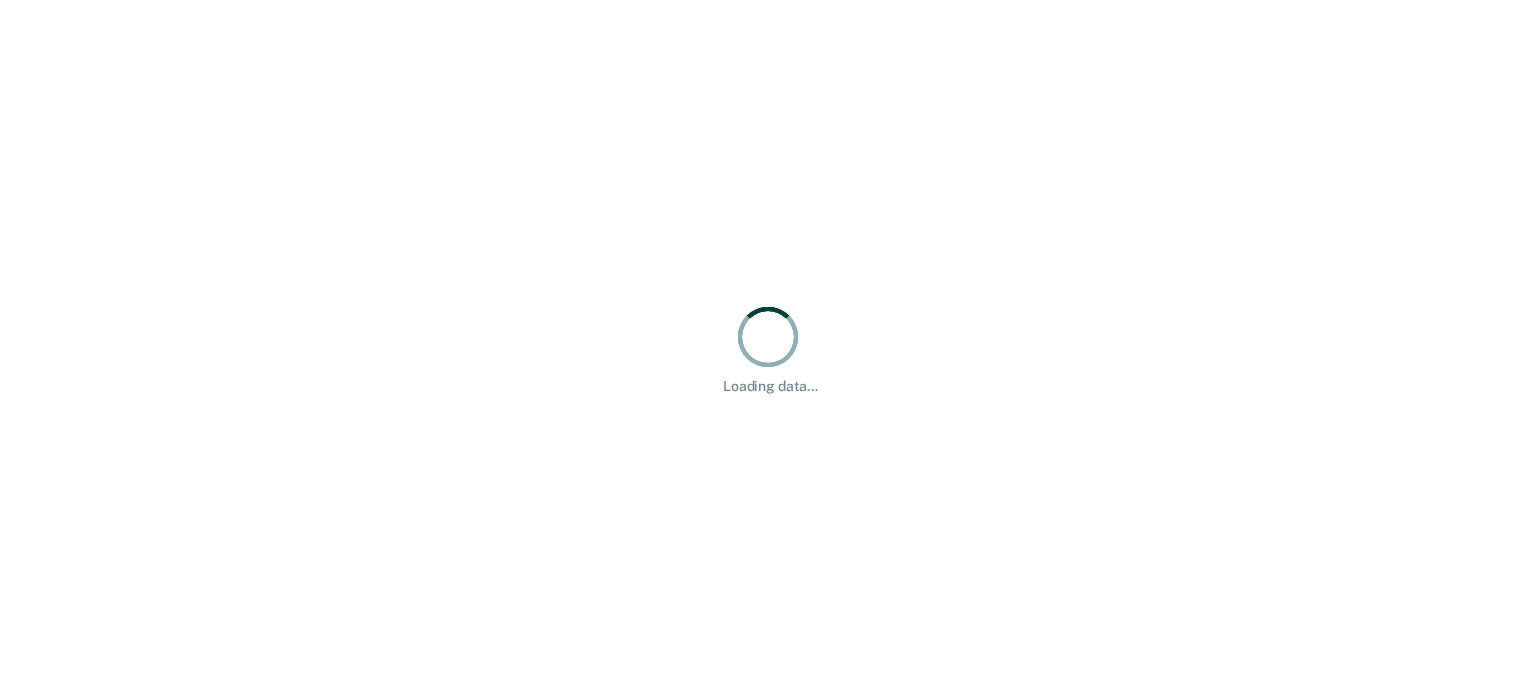 scroll, scrollTop: 0, scrollLeft: 0, axis: both 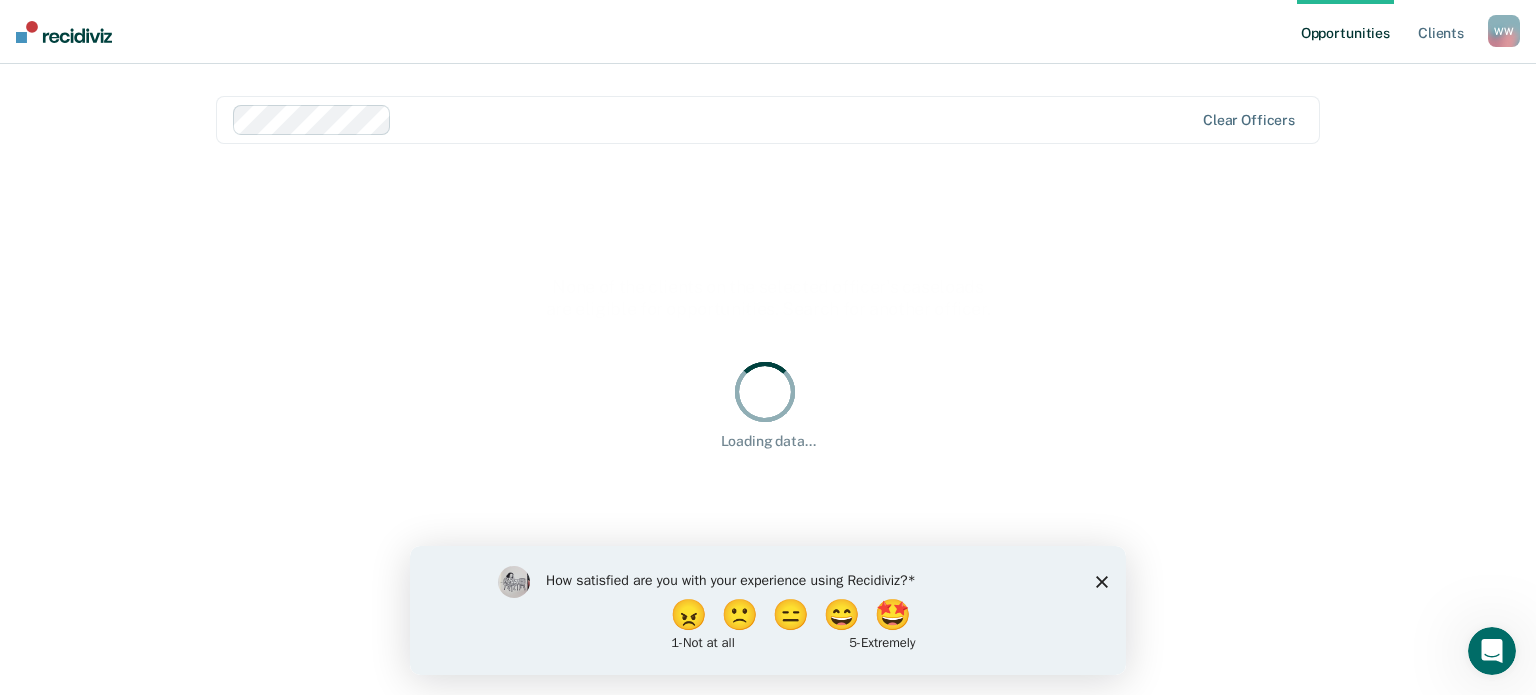click 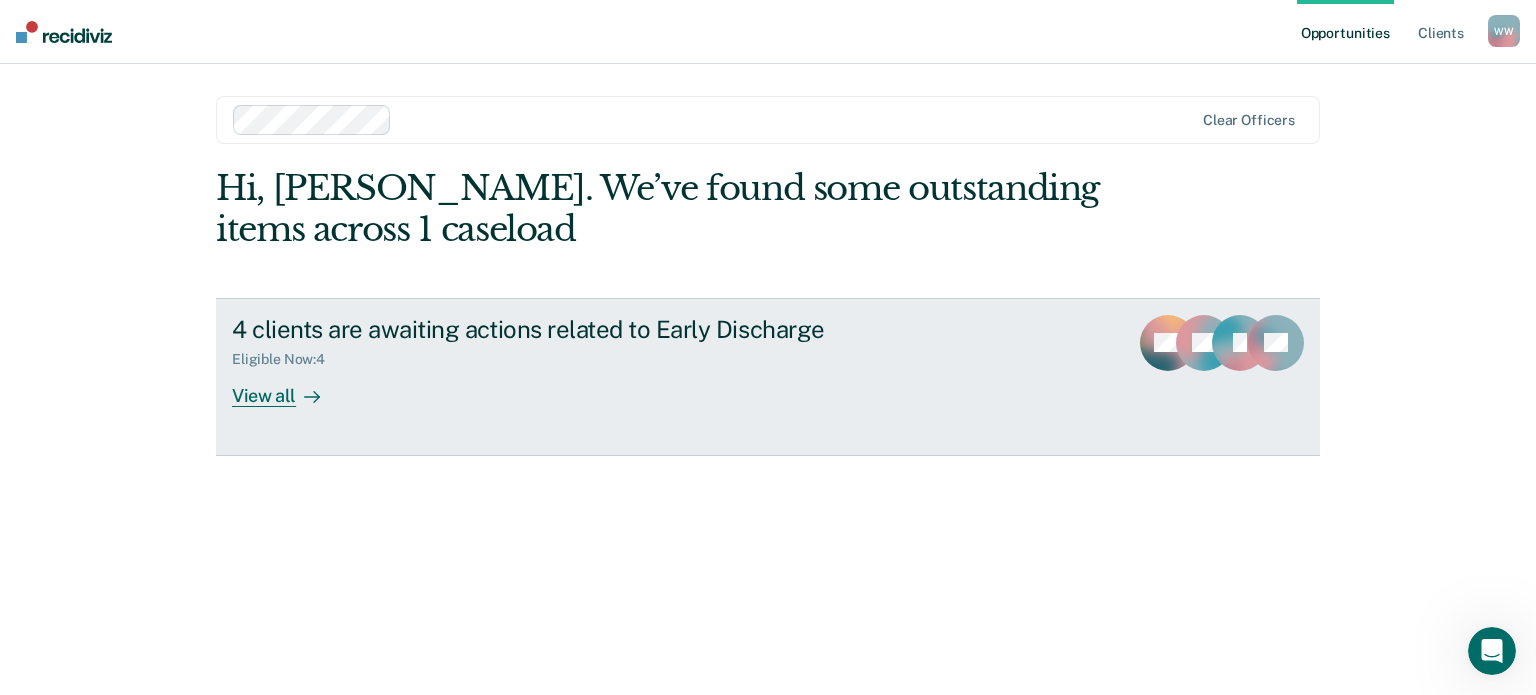 click on "4 clients are awaiting actions related to Early Discharge" at bounding box center (583, 329) 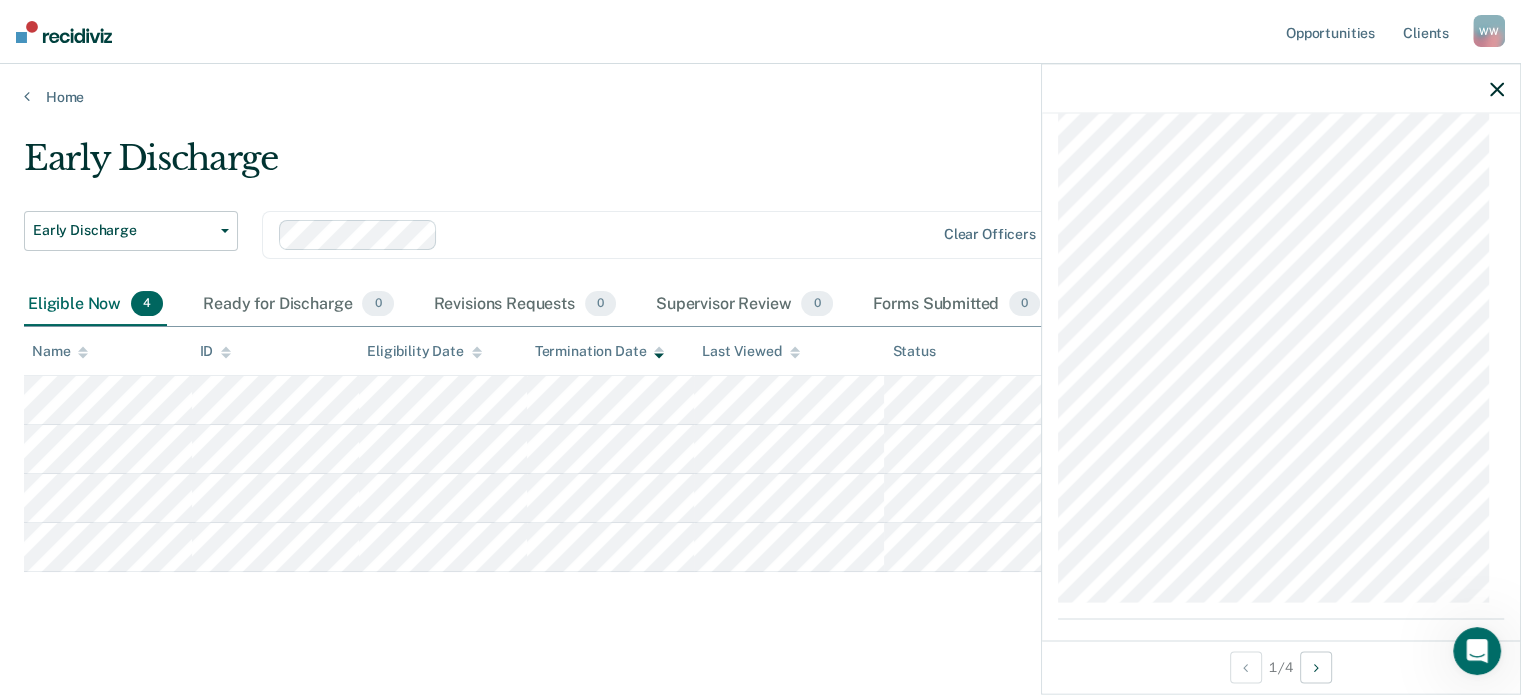 scroll, scrollTop: 1565, scrollLeft: 0, axis: vertical 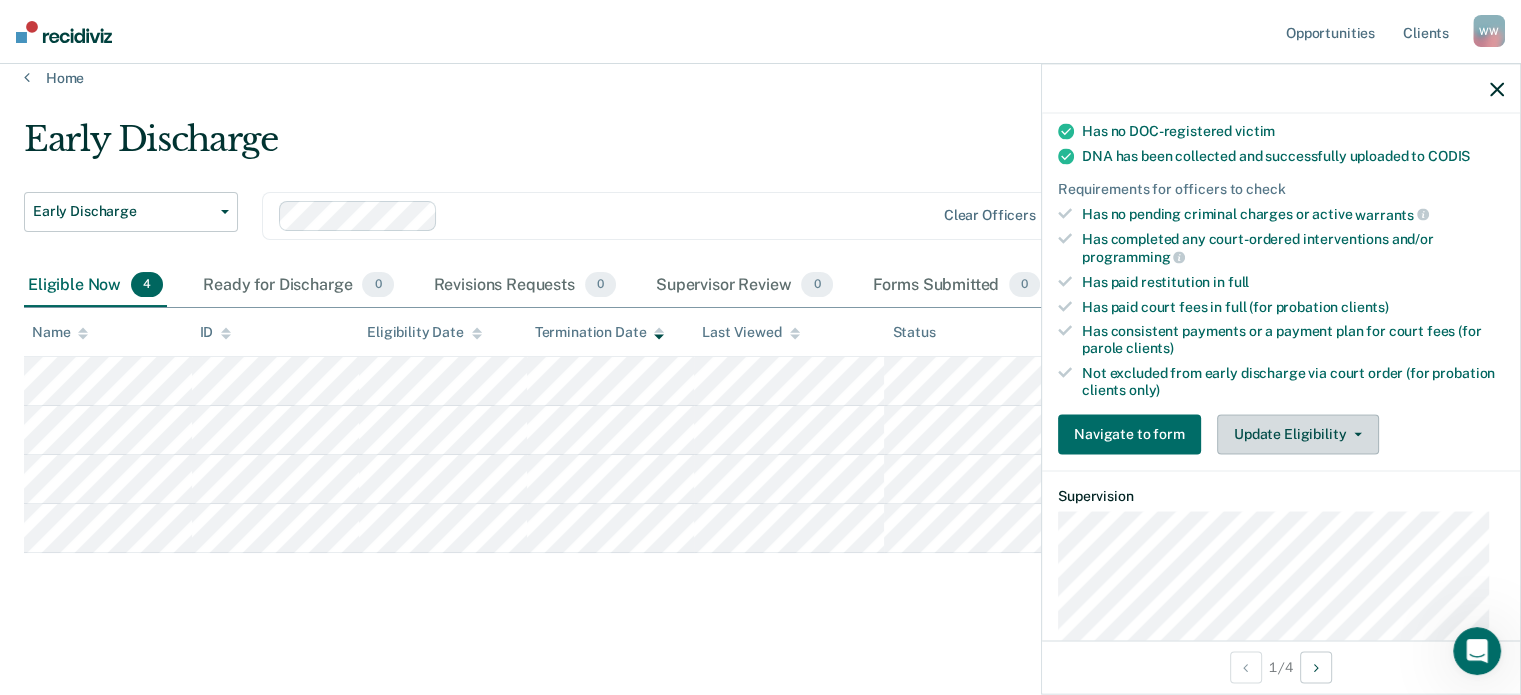 click on "Update Eligibility" at bounding box center [1298, 434] 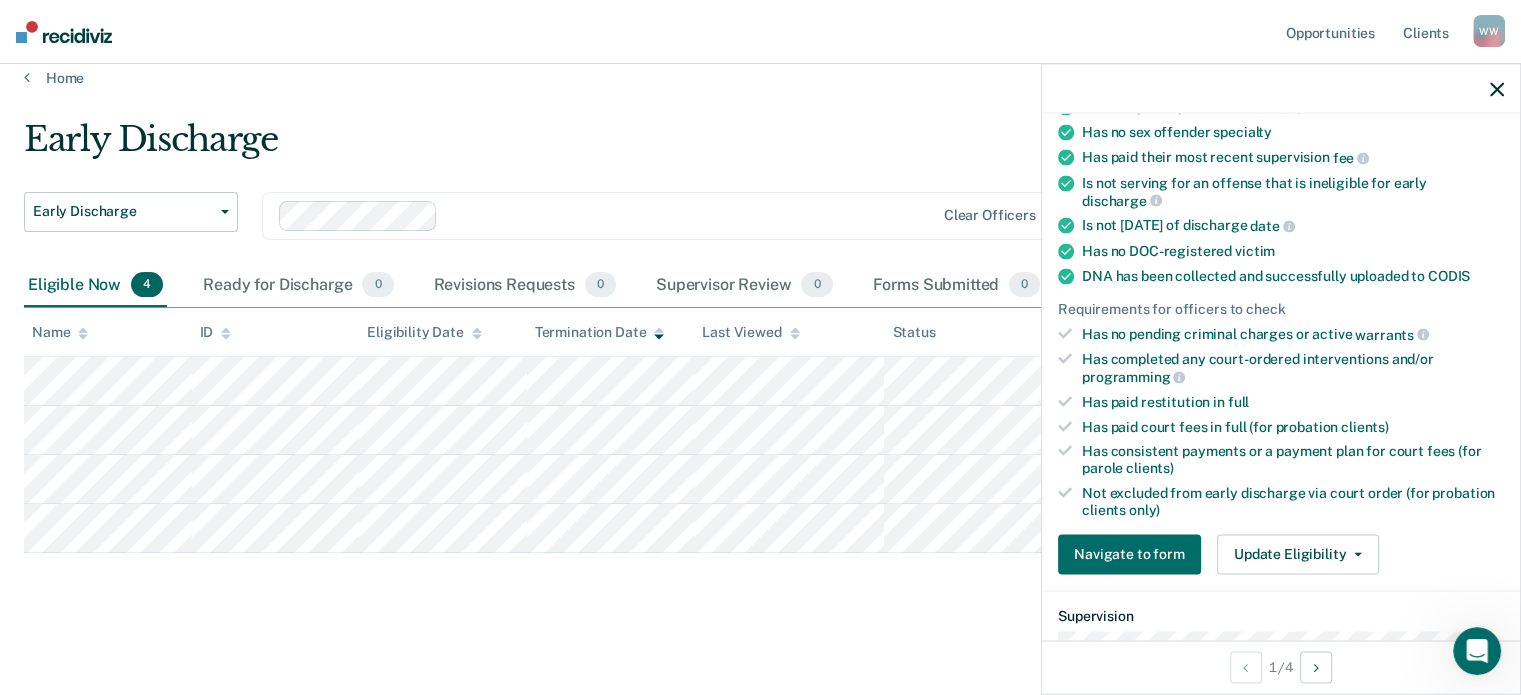 scroll, scrollTop: 414, scrollLeft: 0, axis: vertical 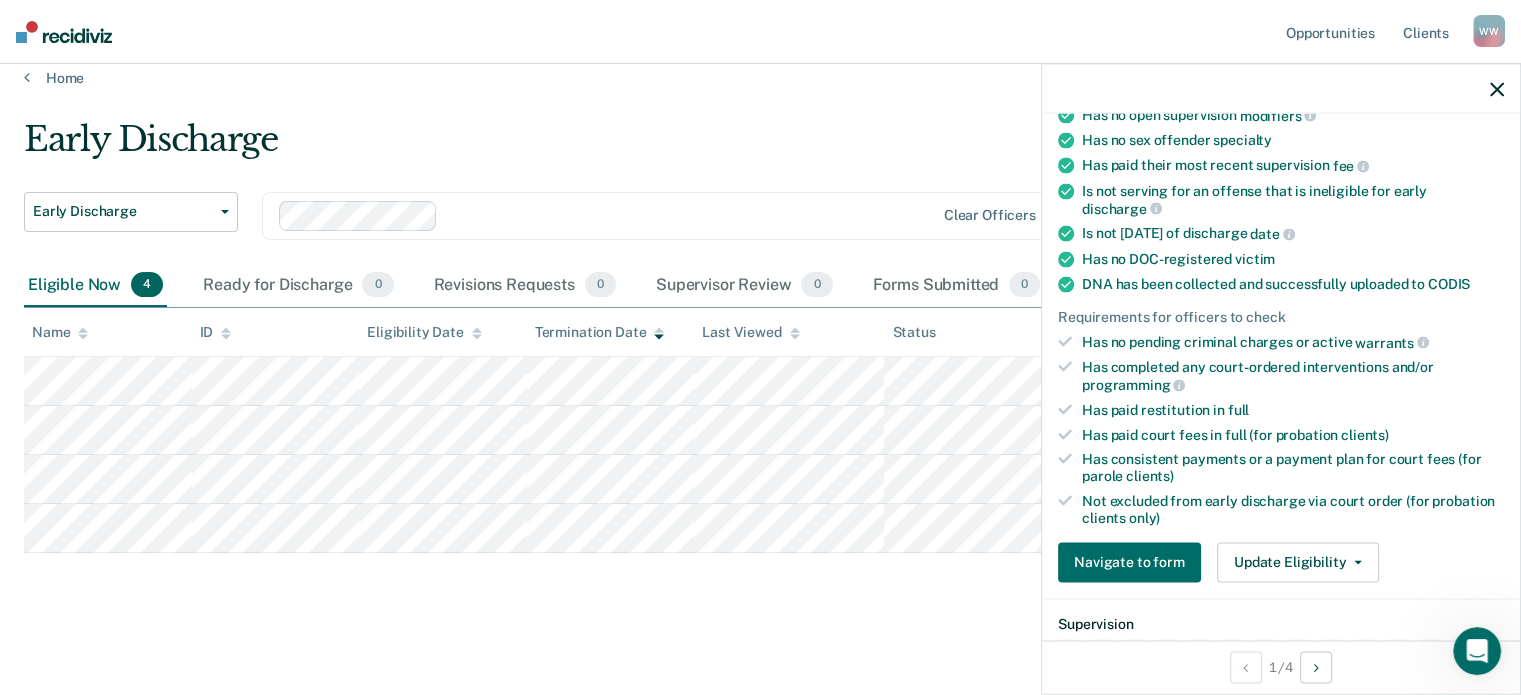 click on "Requirements validated by data from ICON Has violation incidents dated within the past 6 months. Please review incident history. Has open interventions in ICON. Please ensure client has completed court-ordered interventions. Is on supervision level   3   90 days have passed since case   assignment   Has no violation reports in the past 6   months   Is not serving a lifetime   sentence Is not excluded from early discharge by [US_STATE] Board of Parole   condition Has no open supervision   modifiers   Has no sex offender   specialty Has paid their most recent supervision   fee   Is not serving for an offense that is ineligible for early   discharge   Is not [DATE] of discharge   date   Has no DOC-registered   victim DNA has been collected and successfully uploaded to   CODIS Requirements for officers to check Has no pending criminal charges or active   warrants   Has completed any court-ordered interventions and/or   programming   Has paid restitution in   full Has paid court fees in full (for probation" at bounding box center [1281, 210] 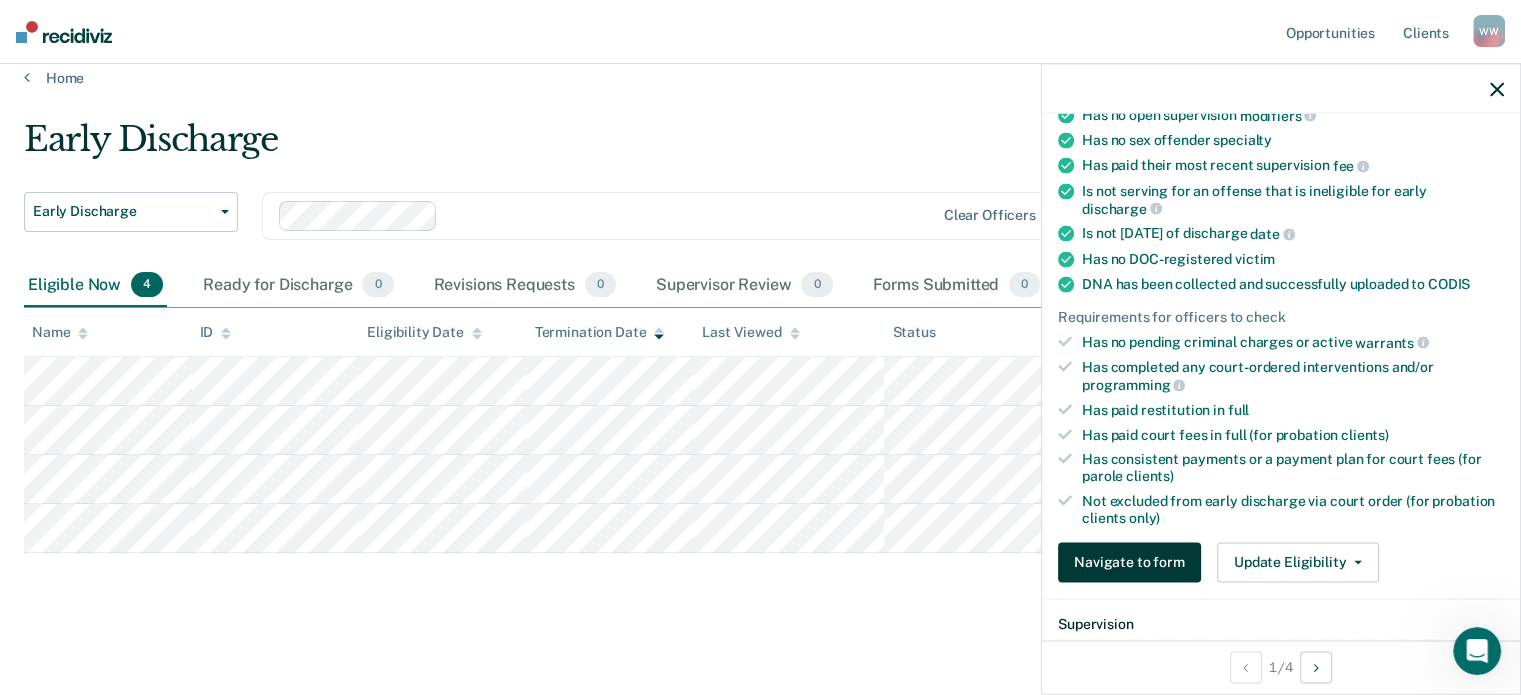 click on "Navigate to form" at bounding box center (1129, 562) 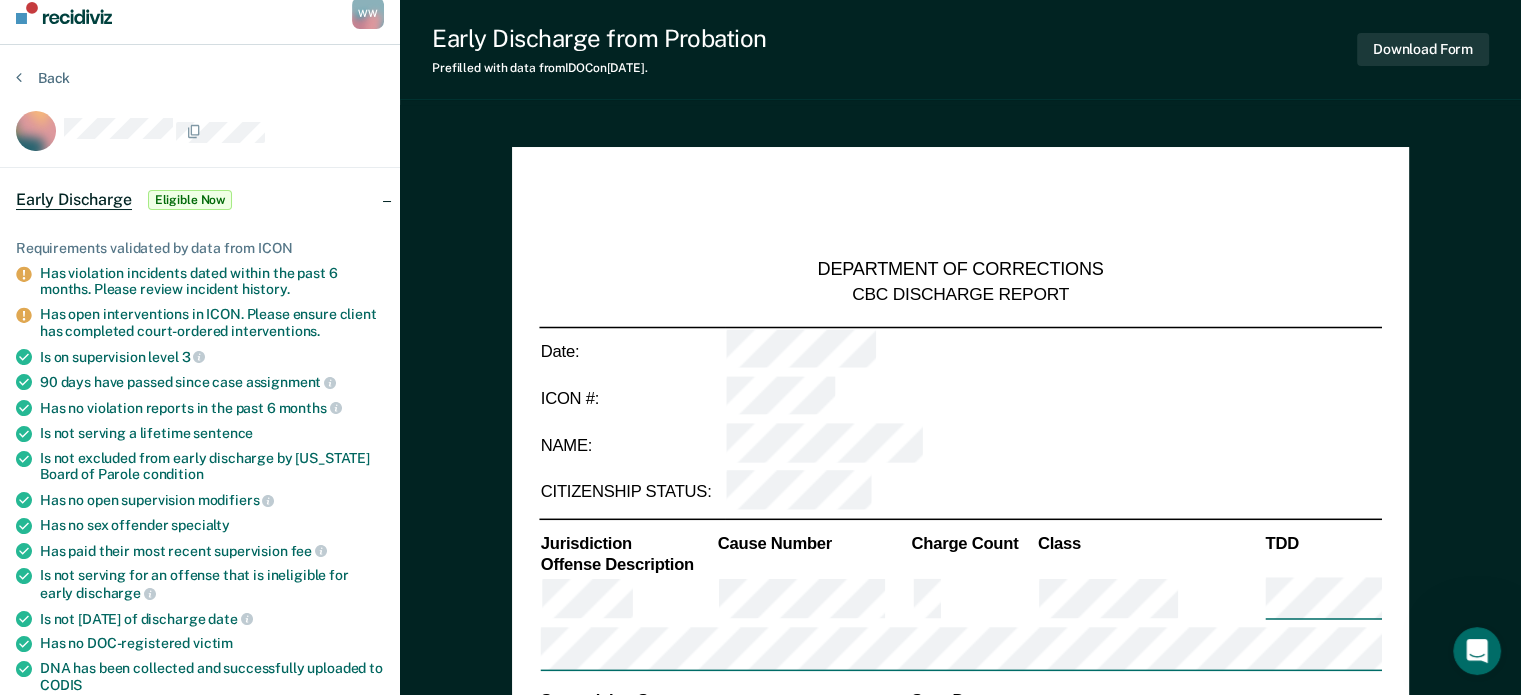 scroll, scrollTop: 0, scrollLeft: 0, axis: both 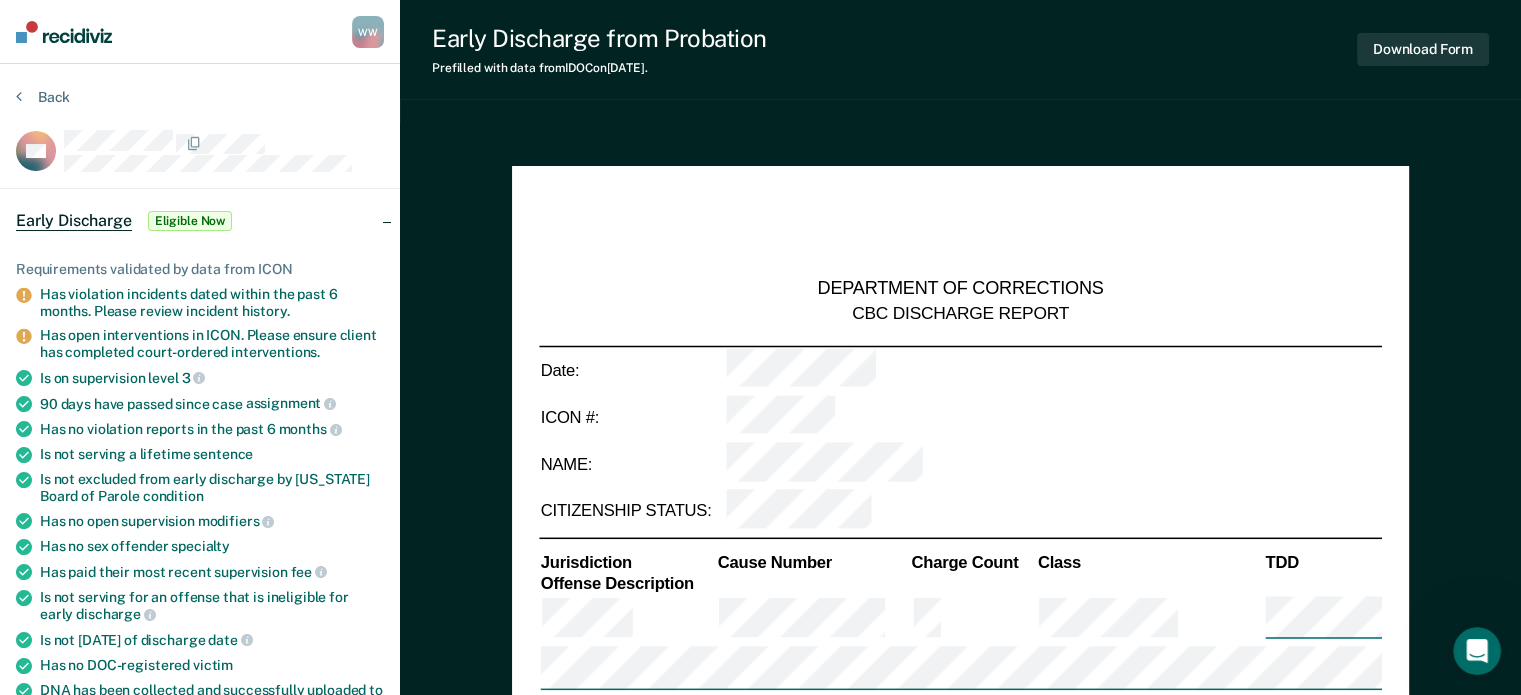 type on "x" 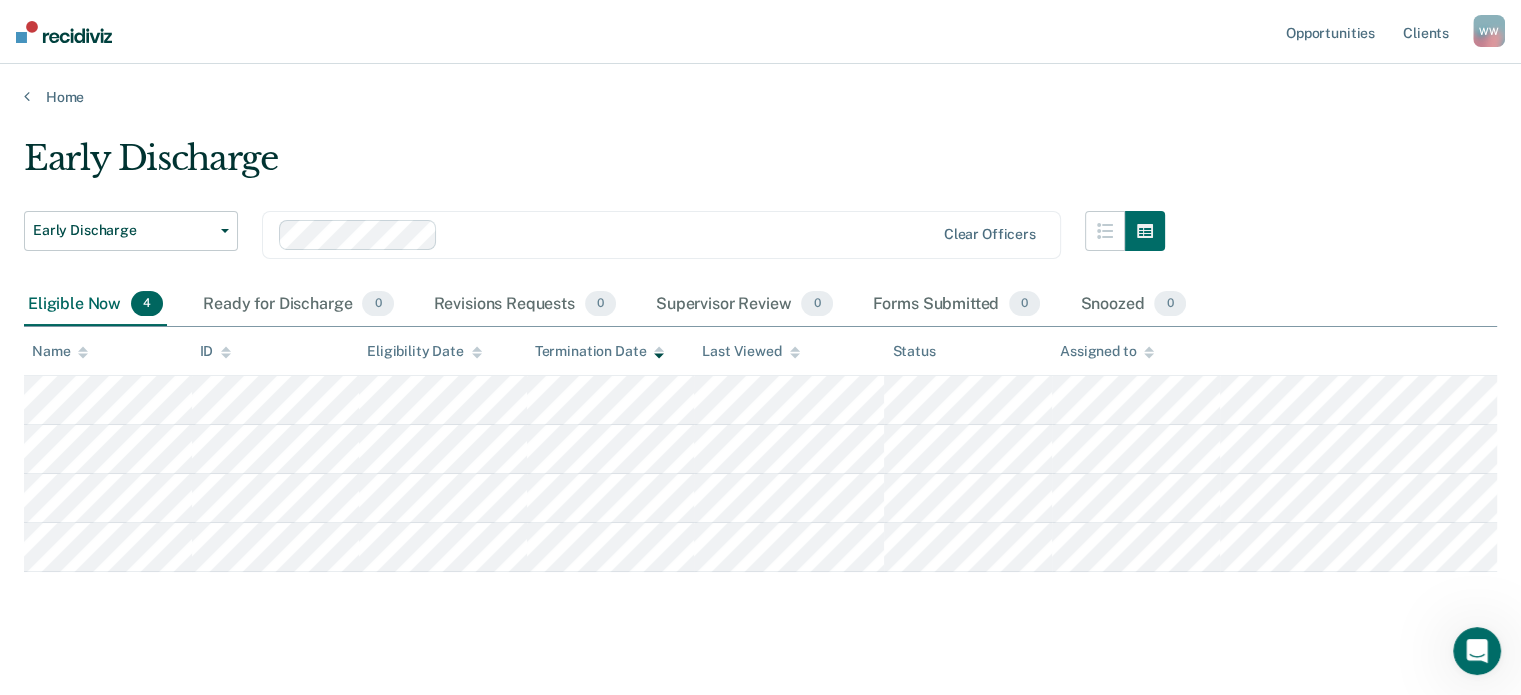 scroll, scrollTop: 19, scrollLeft: 0, axis: vertical 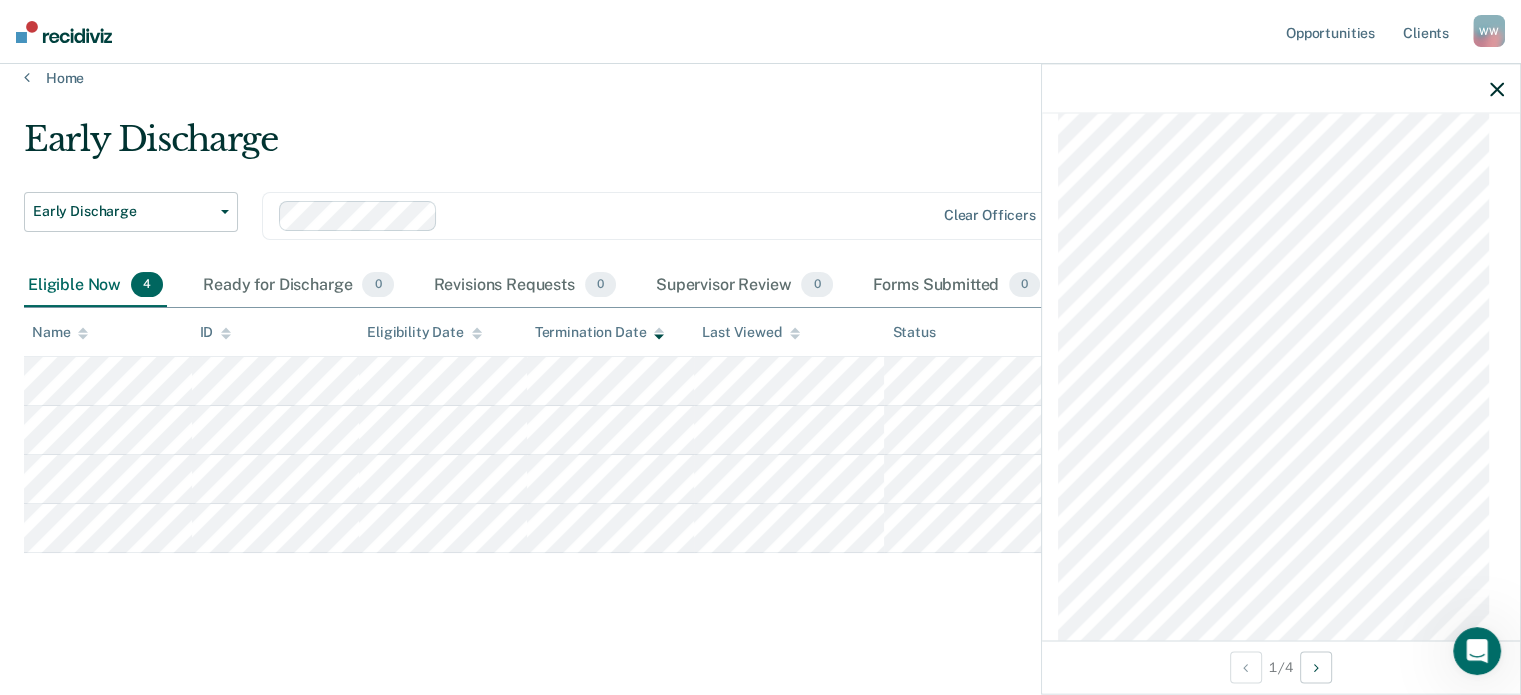 click on "Early Discharge   Early Discharge Early Discharge Clear   officers Eligible Now 4 Ready for Discharge 0 Revisions Requests 0 Supervisor Review 0 Forms Submitted 0 Snoozed 0
To pick up a draggable item, press the space bar.
While dragging, use the arrow keys to move the item.
Press space again to drop the item in its new position, or press escape to cancel.
Name ID Eligibility Date Termination Date Last Viewed Status Assigned to" at bounding box center [760, 389] 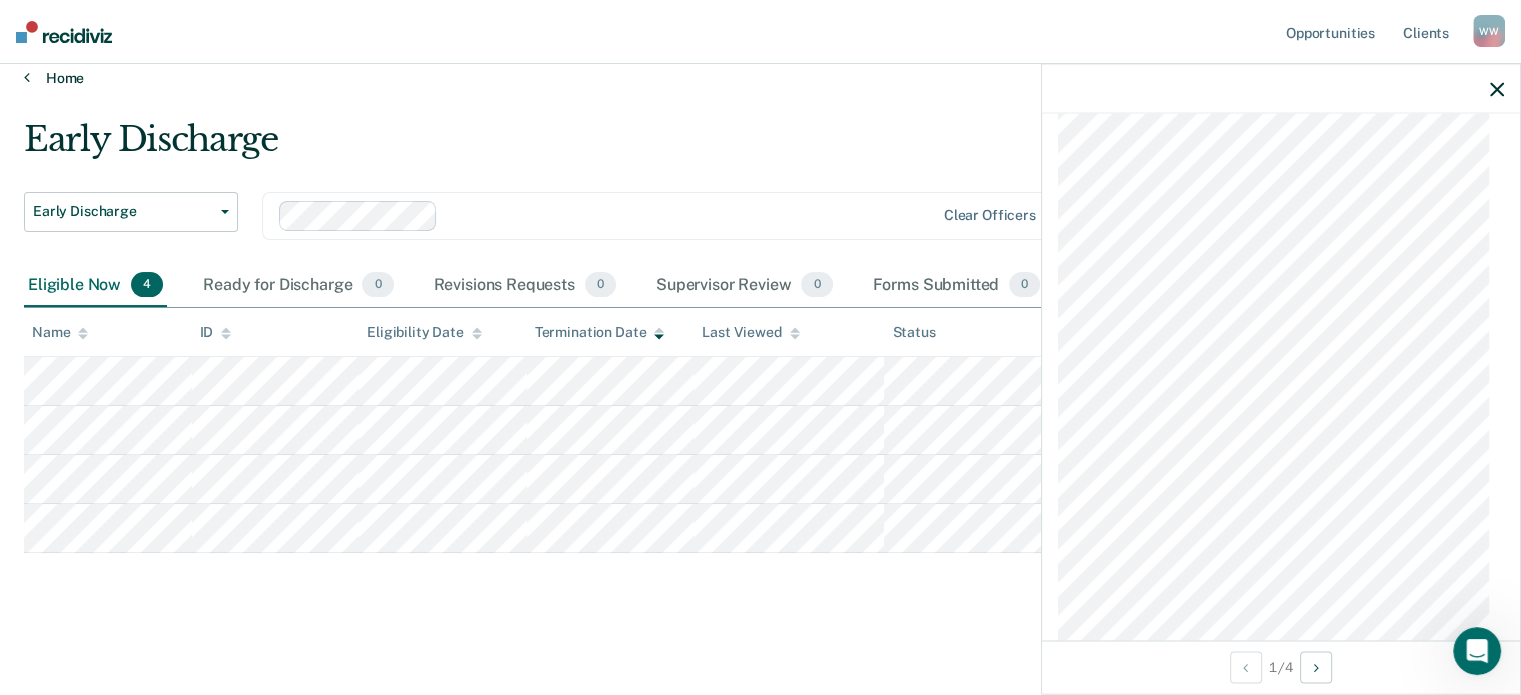 click on "Home" at bounding box center (760, 78) 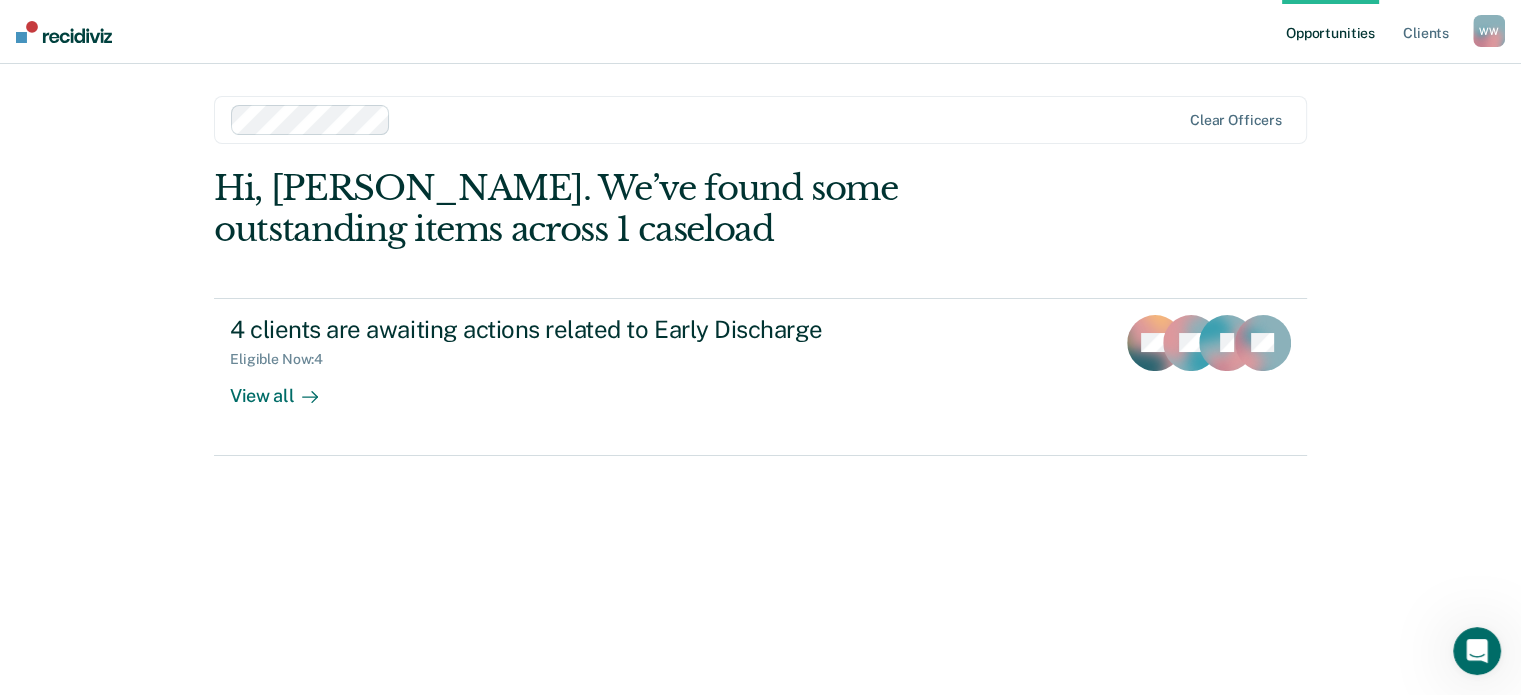 scroll, scrollTop: 0, scrollLeft: 0, axis: both 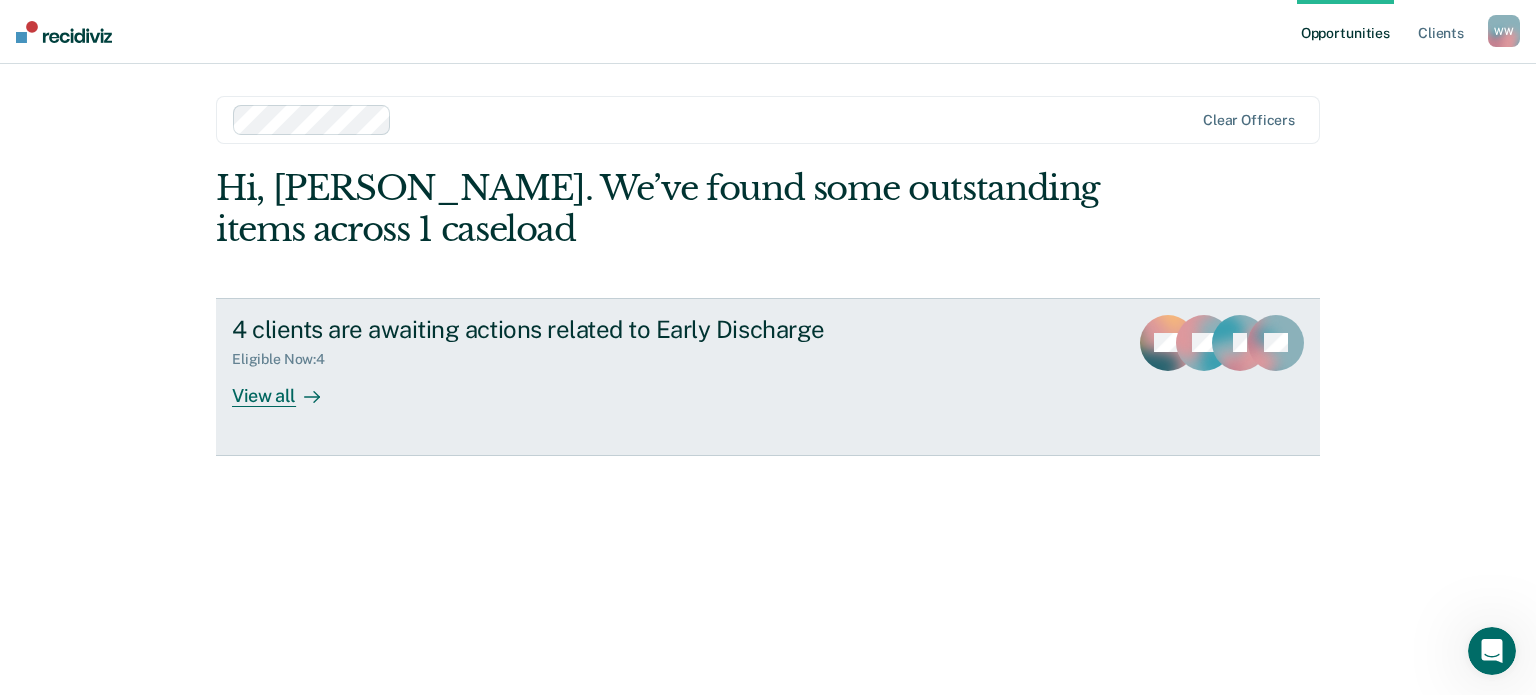 click 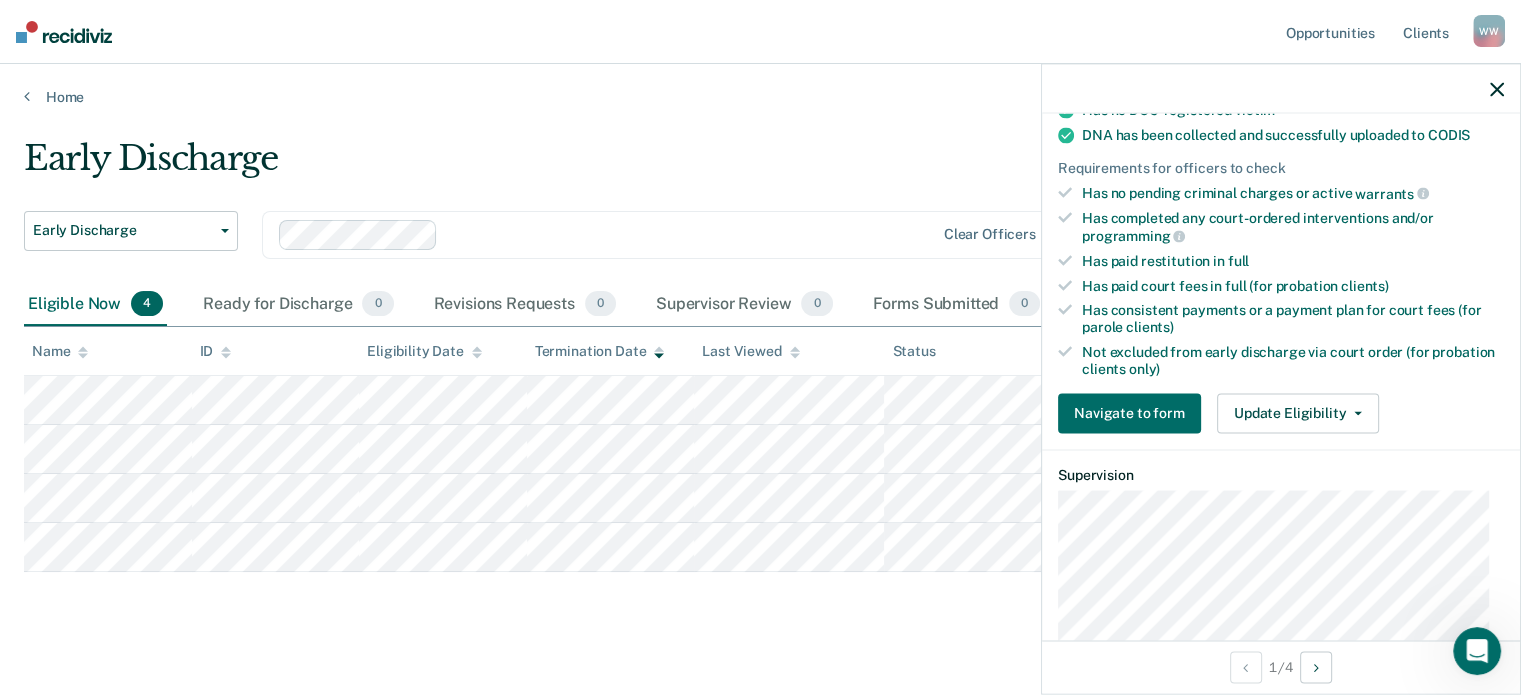 scroll, scrollTop: 560, scrollLeft: 0, axis: vertical 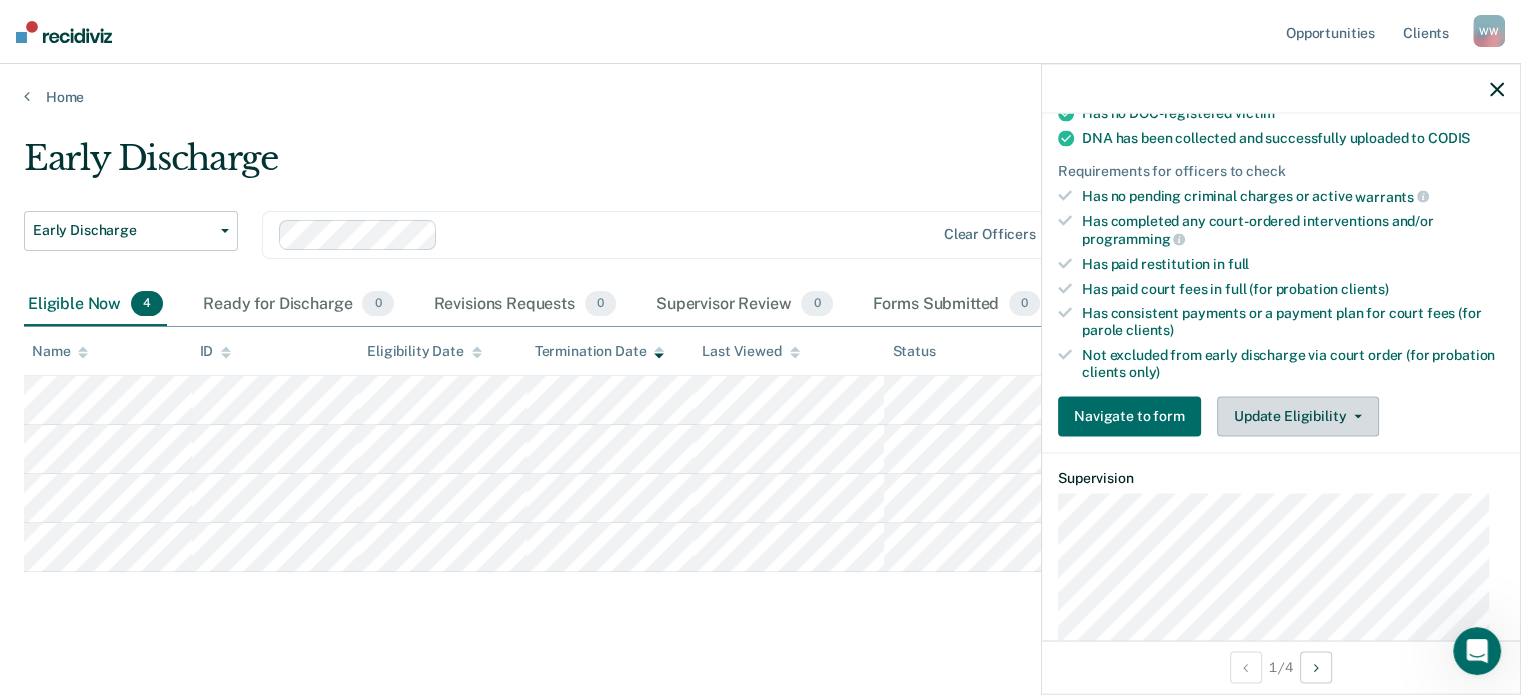 click on "Update Eligibility" at bounding box center (1298, 416) 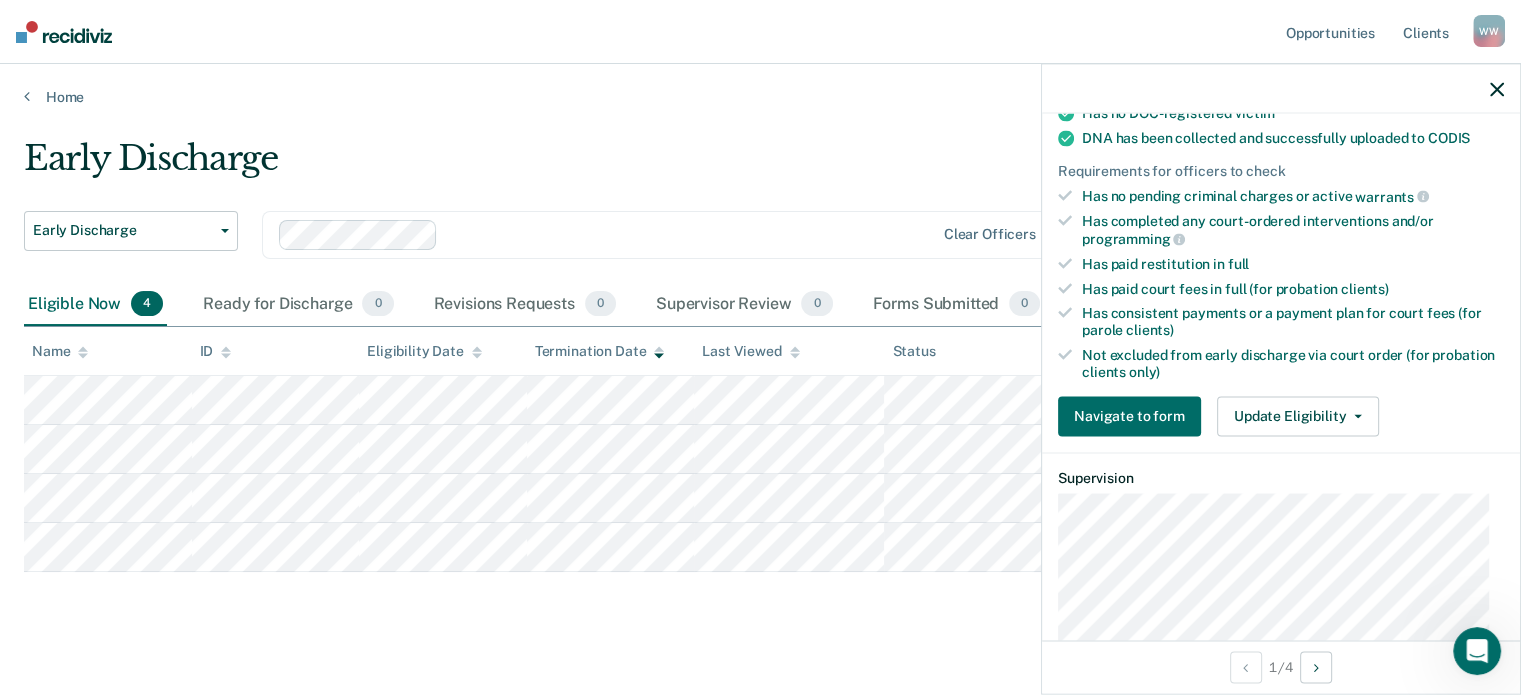 click on "Supervision" at bounding box center (1281, 591) 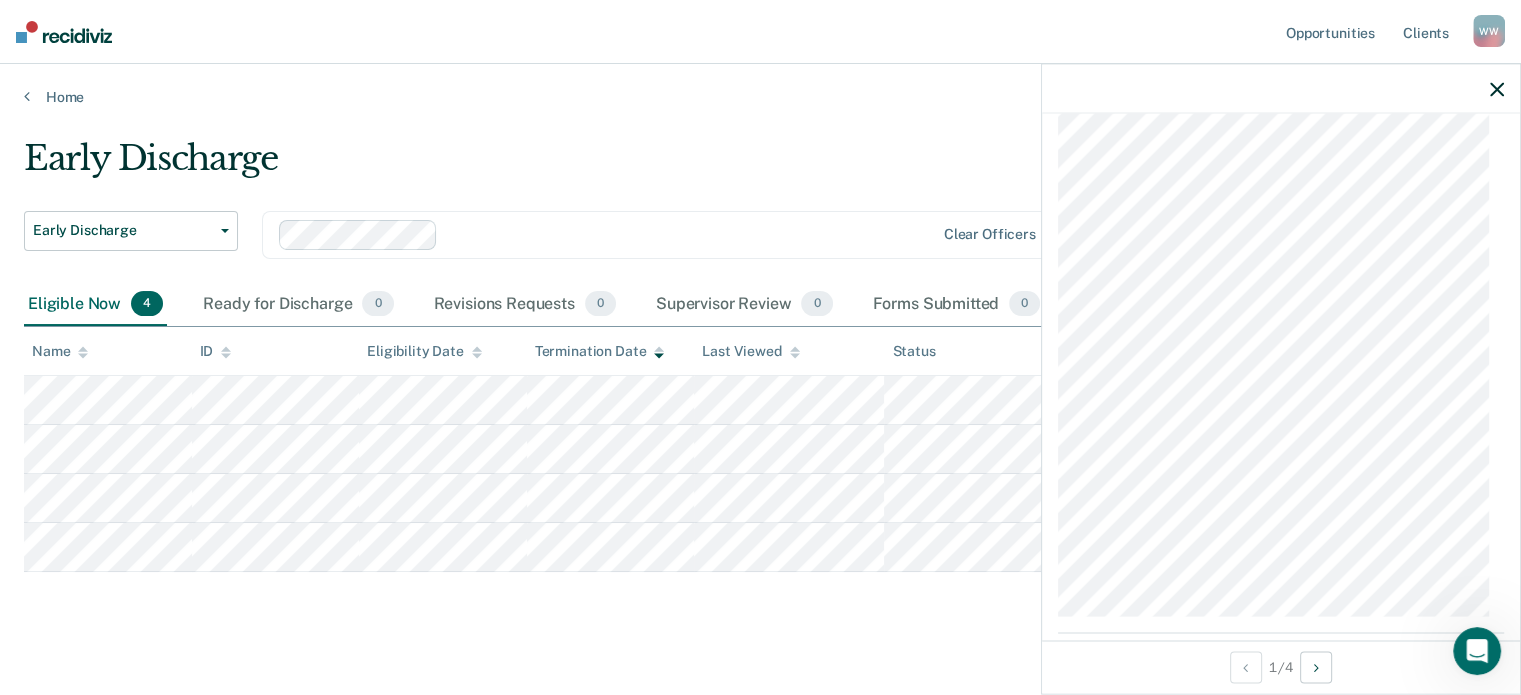 scroll, scrollTop: 1565, scrollLeft: 0, axis: vertical 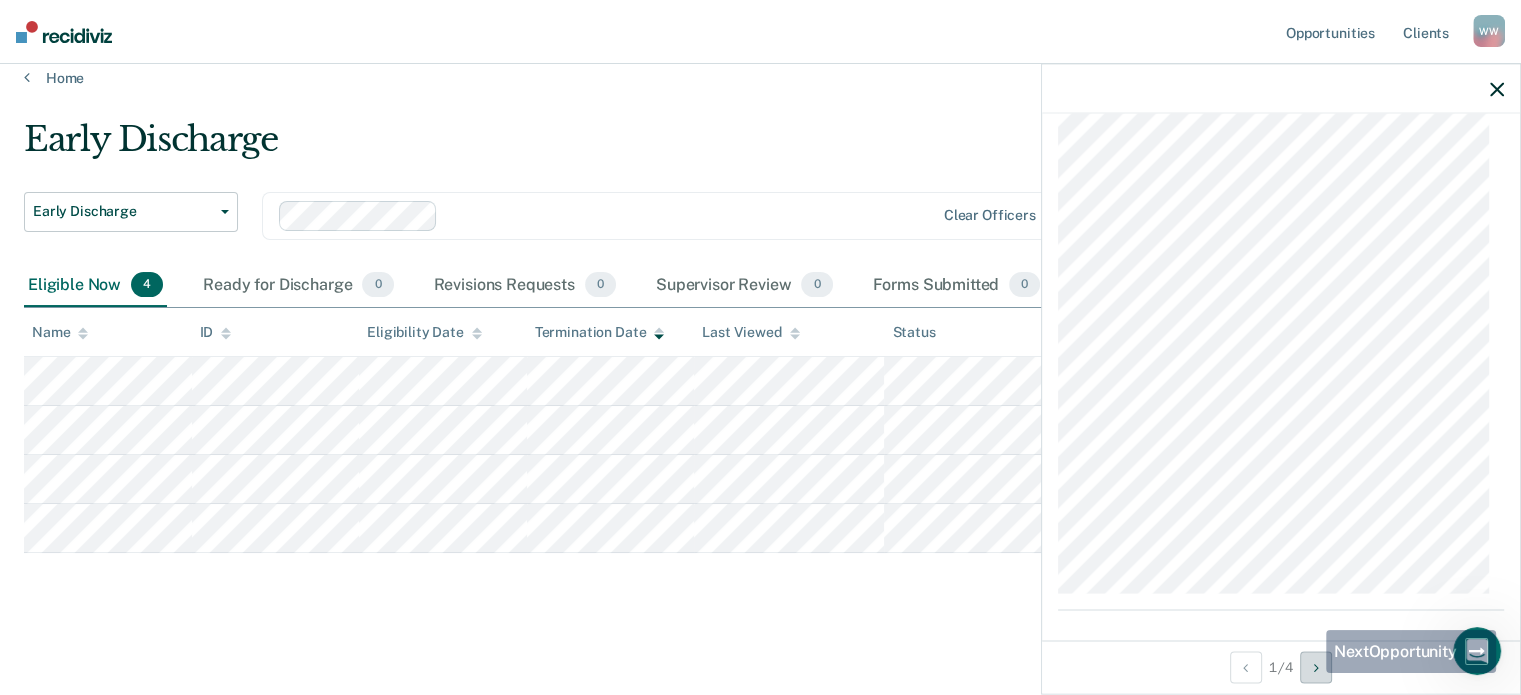 click at bounding box center [1316, 667] 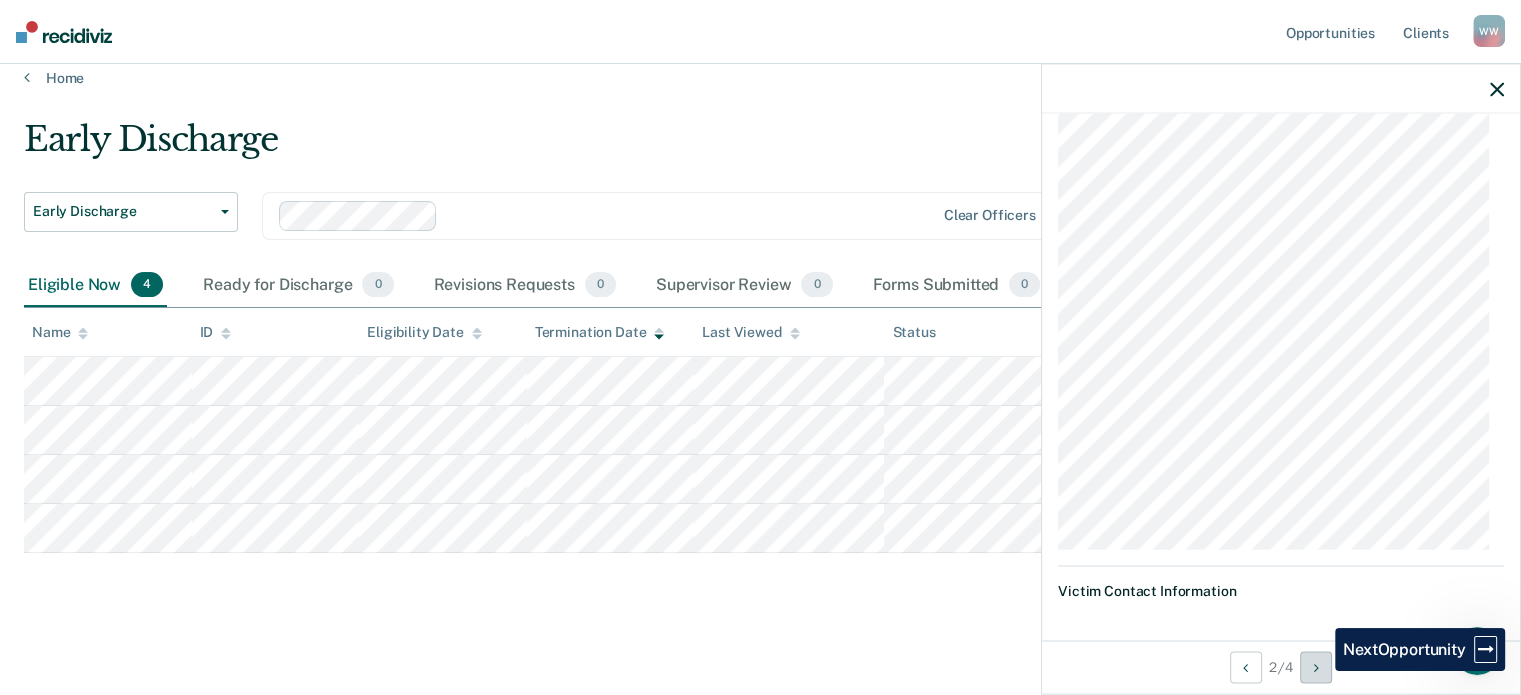 scroll, scrollTop: 1041, scrollLeft: 0, axis: vertical 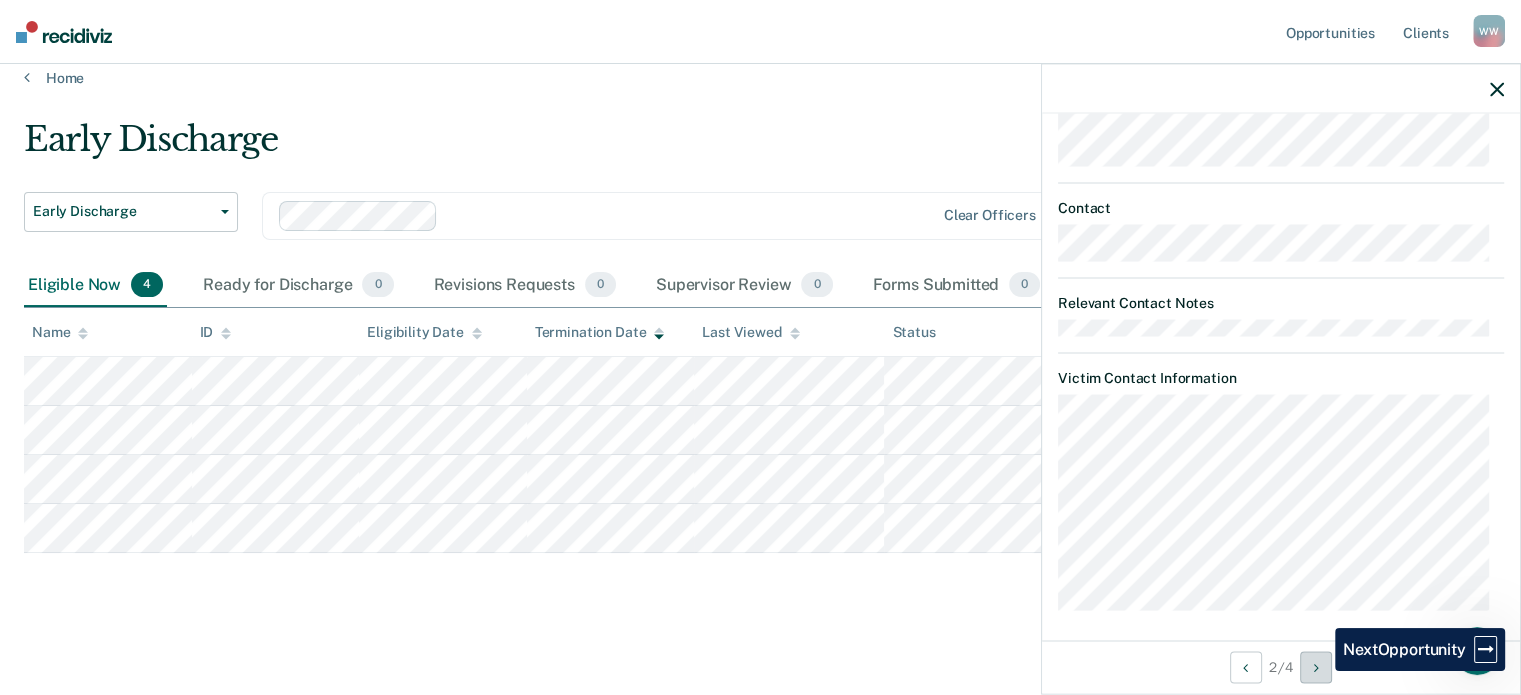 click at bounding box center [1316, 667] 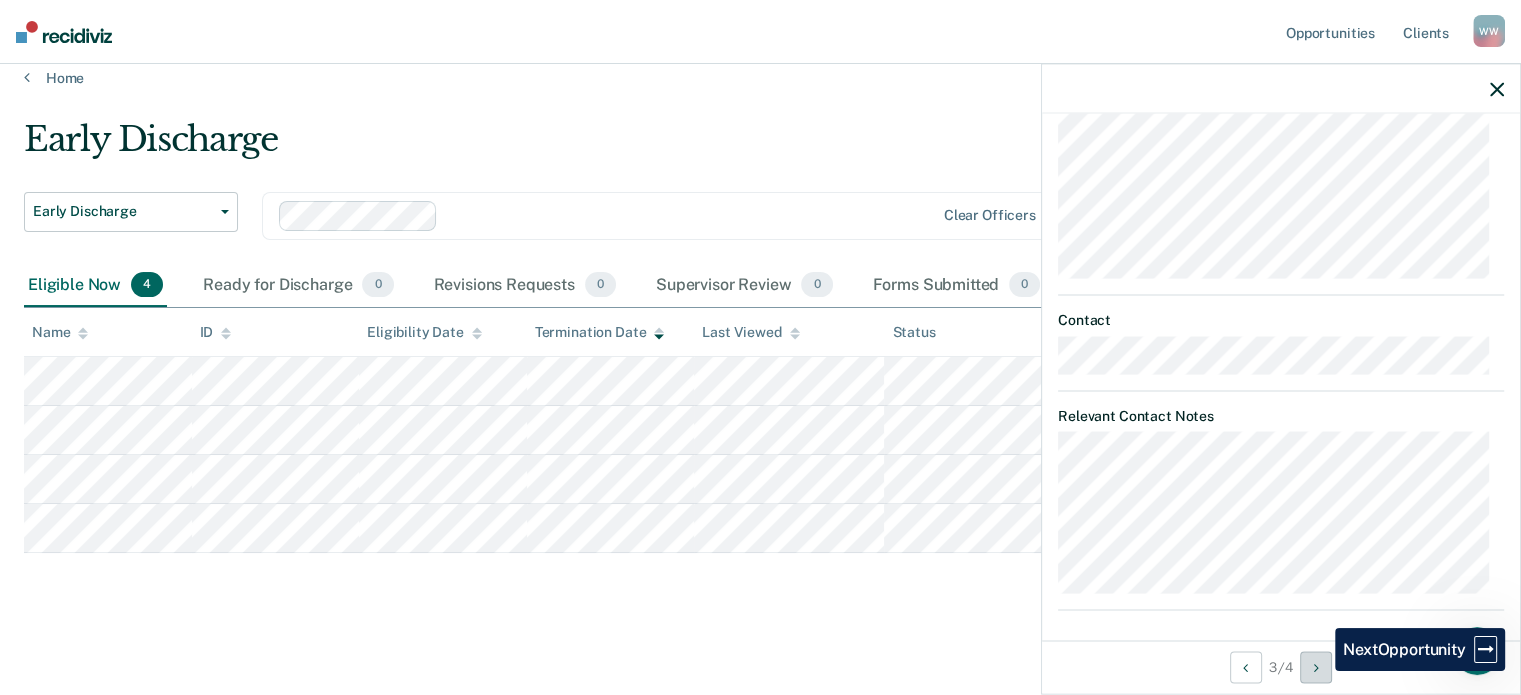 click at bounding box center [1316, 667] 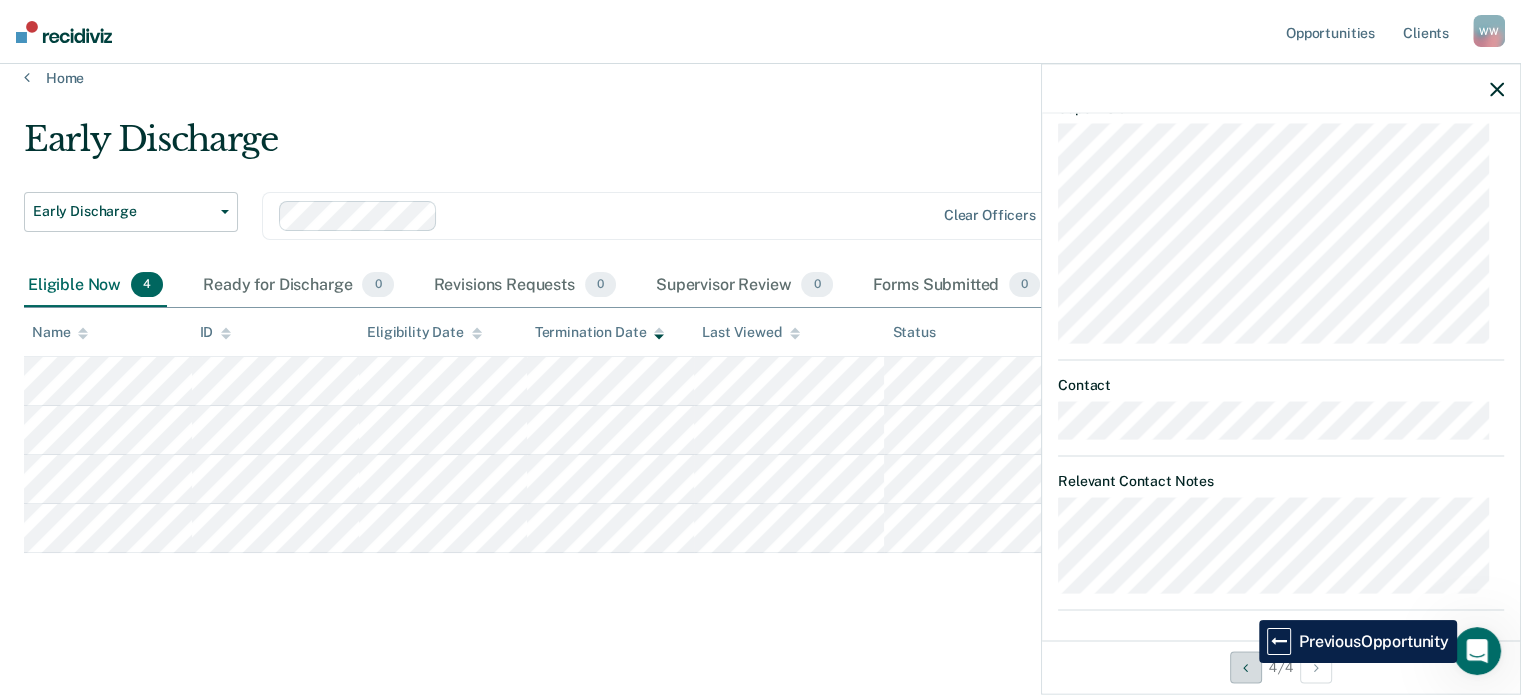 click at bounding box center [1245, 667] 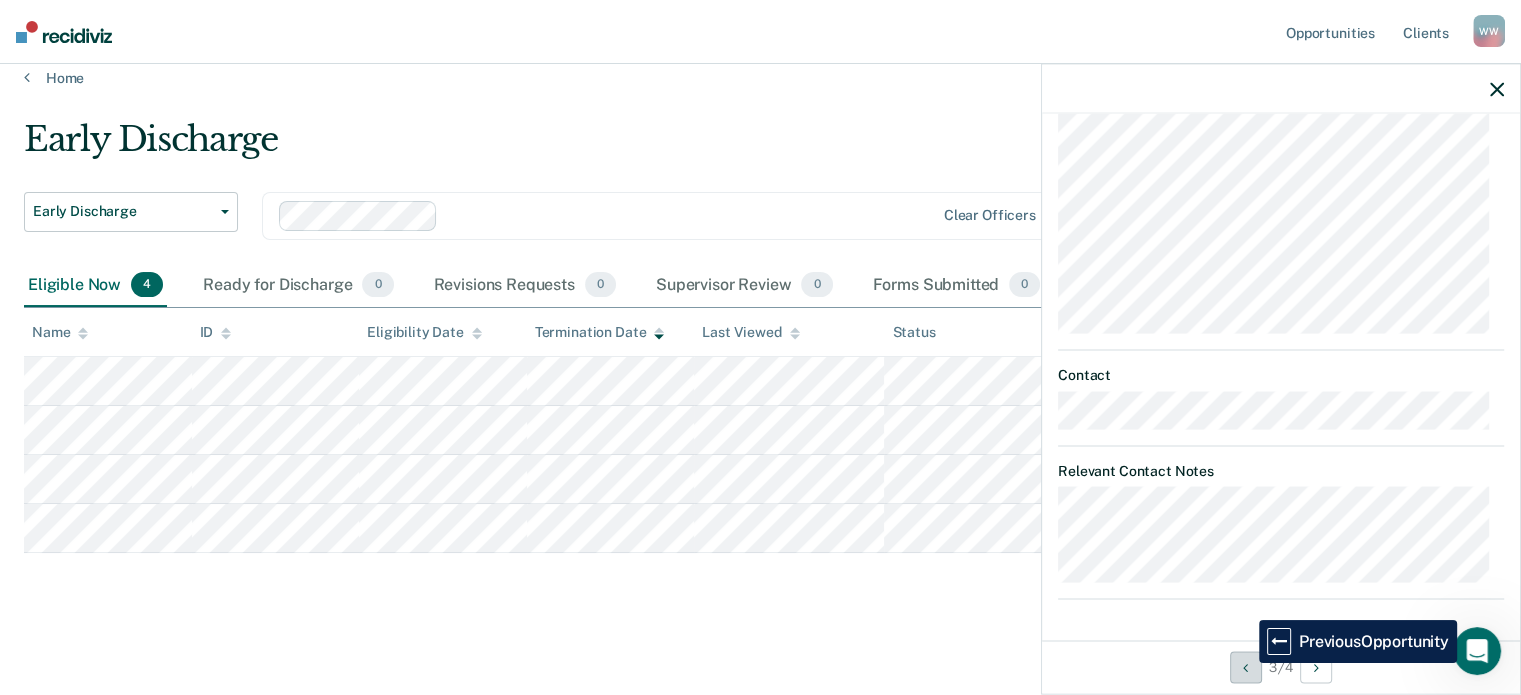 scroll, scrollTop: 887, scrollLeft: 0, axis: vertical 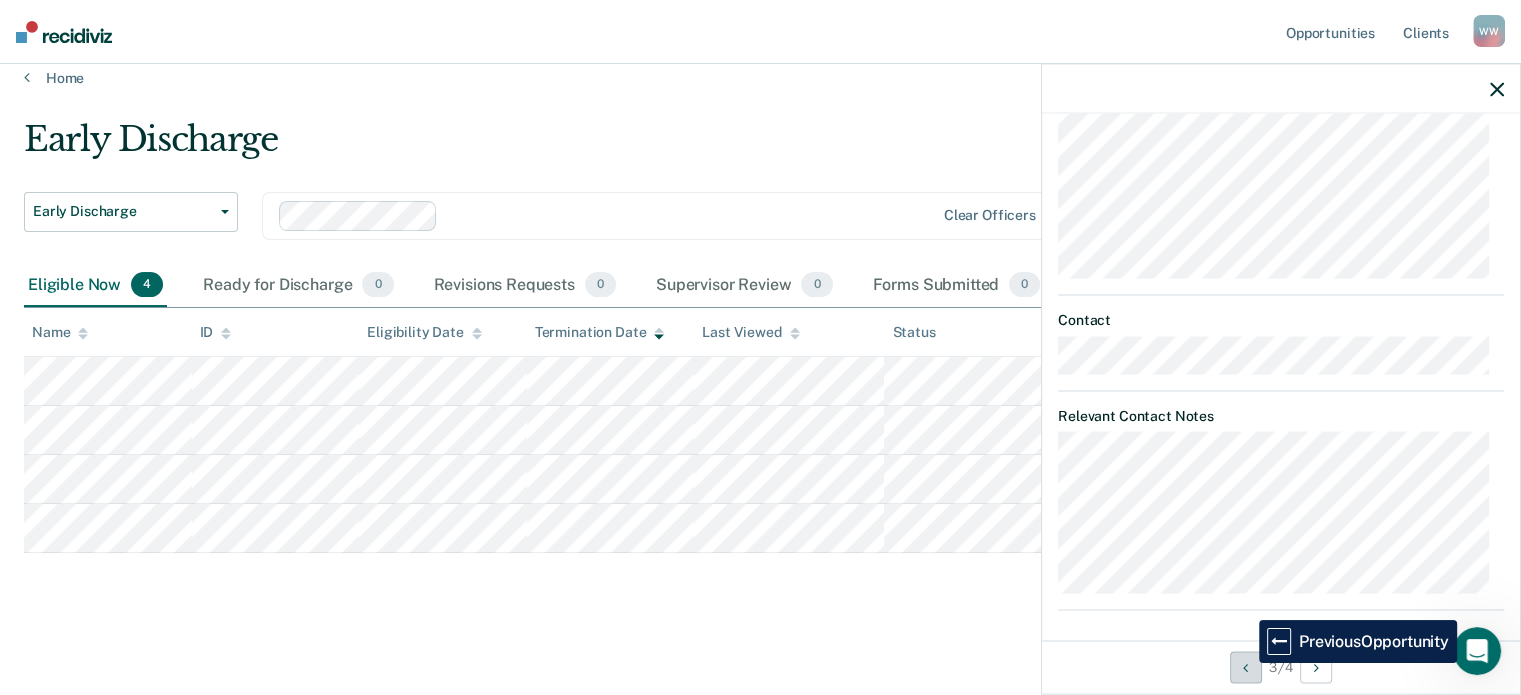 click at bounding box center [1245, 667] 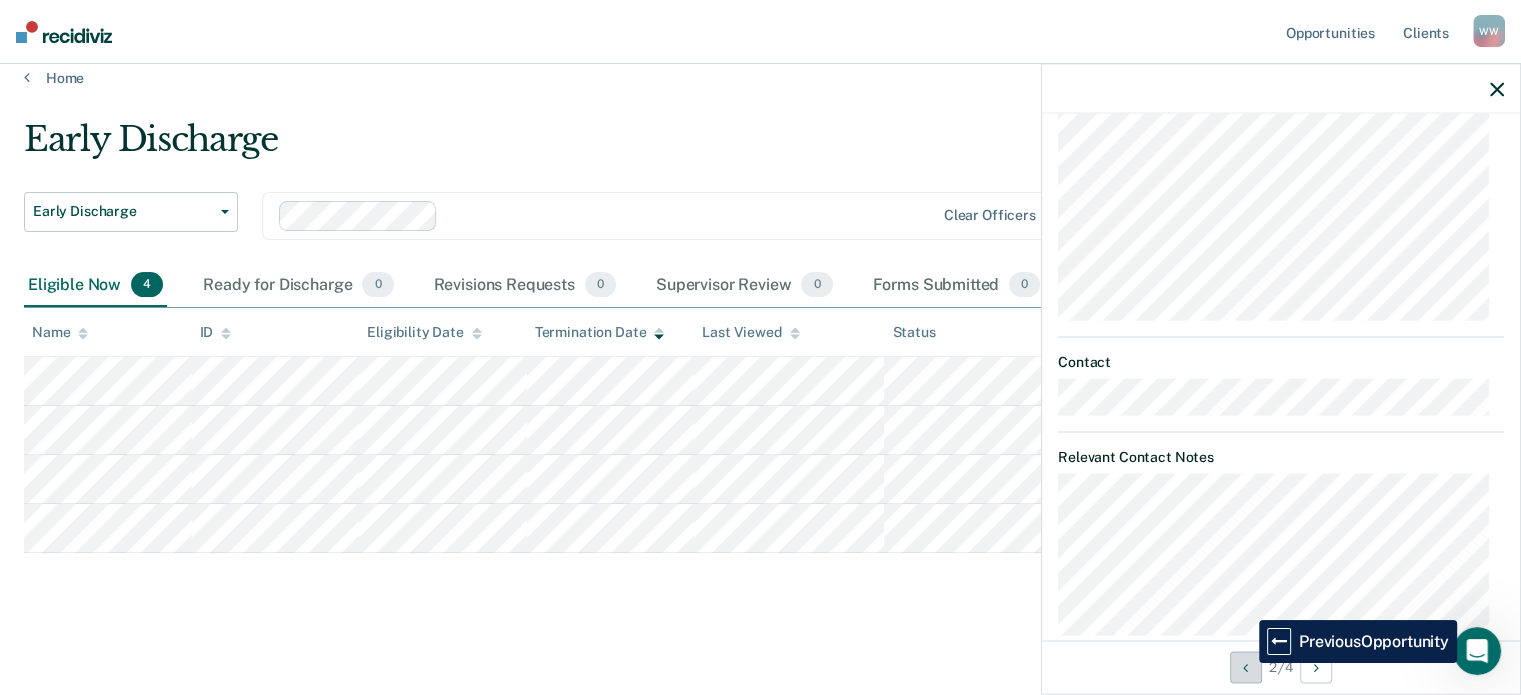 scroll, scrollTop: 1041, scrollLeft: 0, axis: vertical 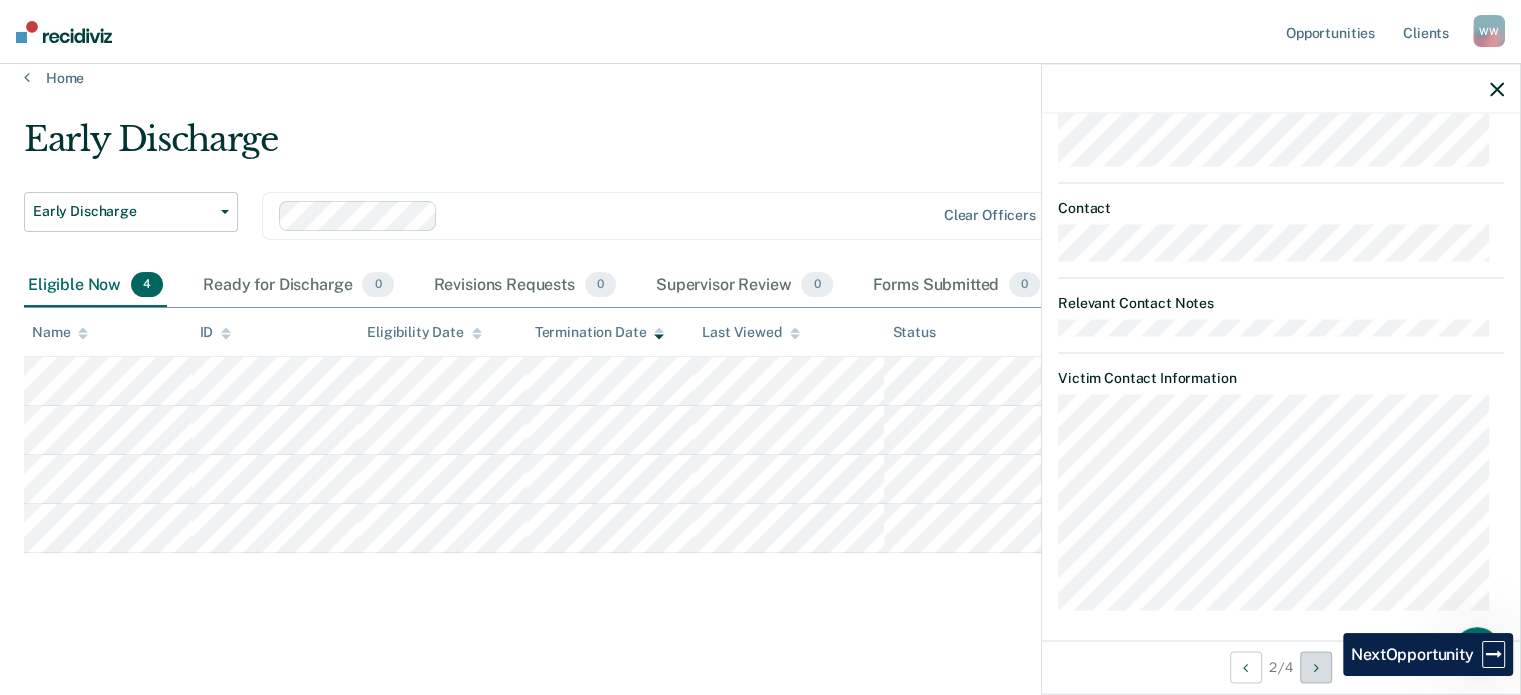 click at bounding box center [1316, 667] 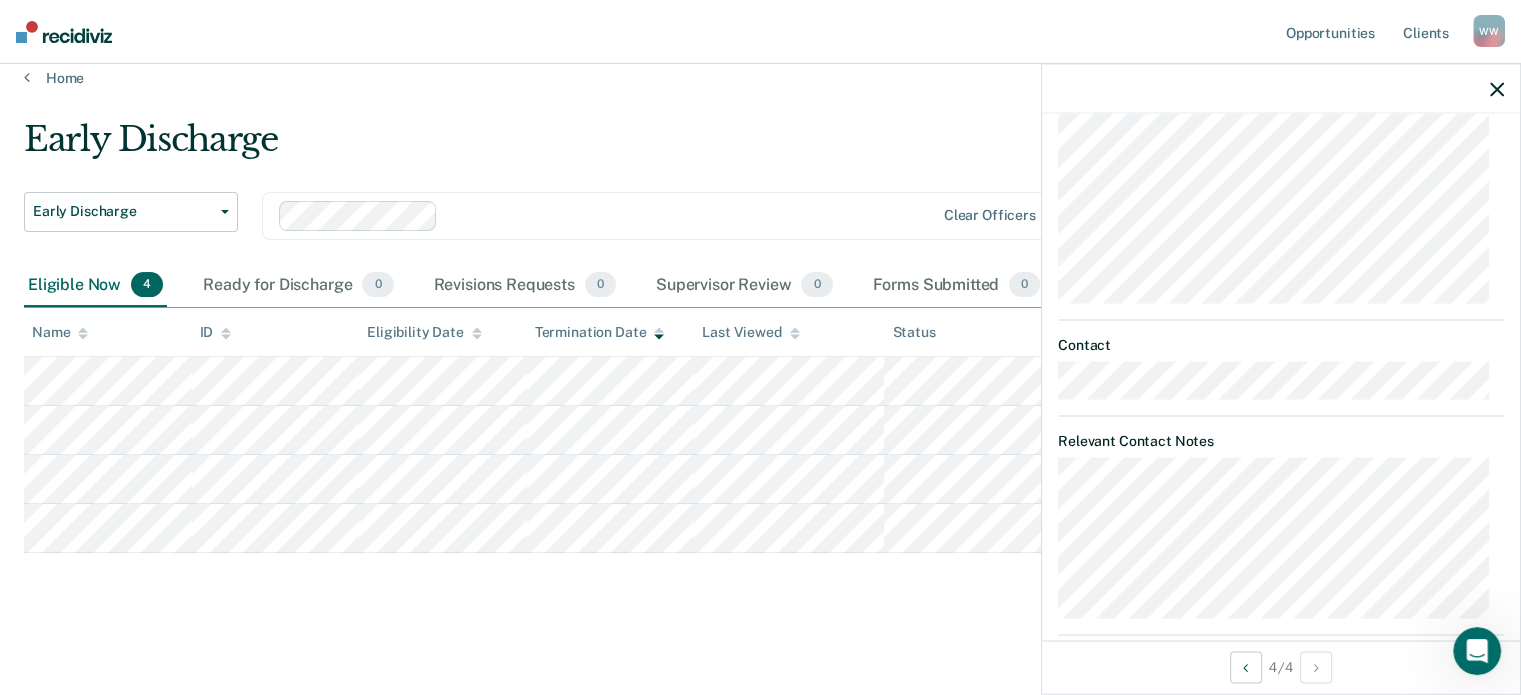 scroll, scrollTop: 847, scrollLeft: 0, axis: vertical 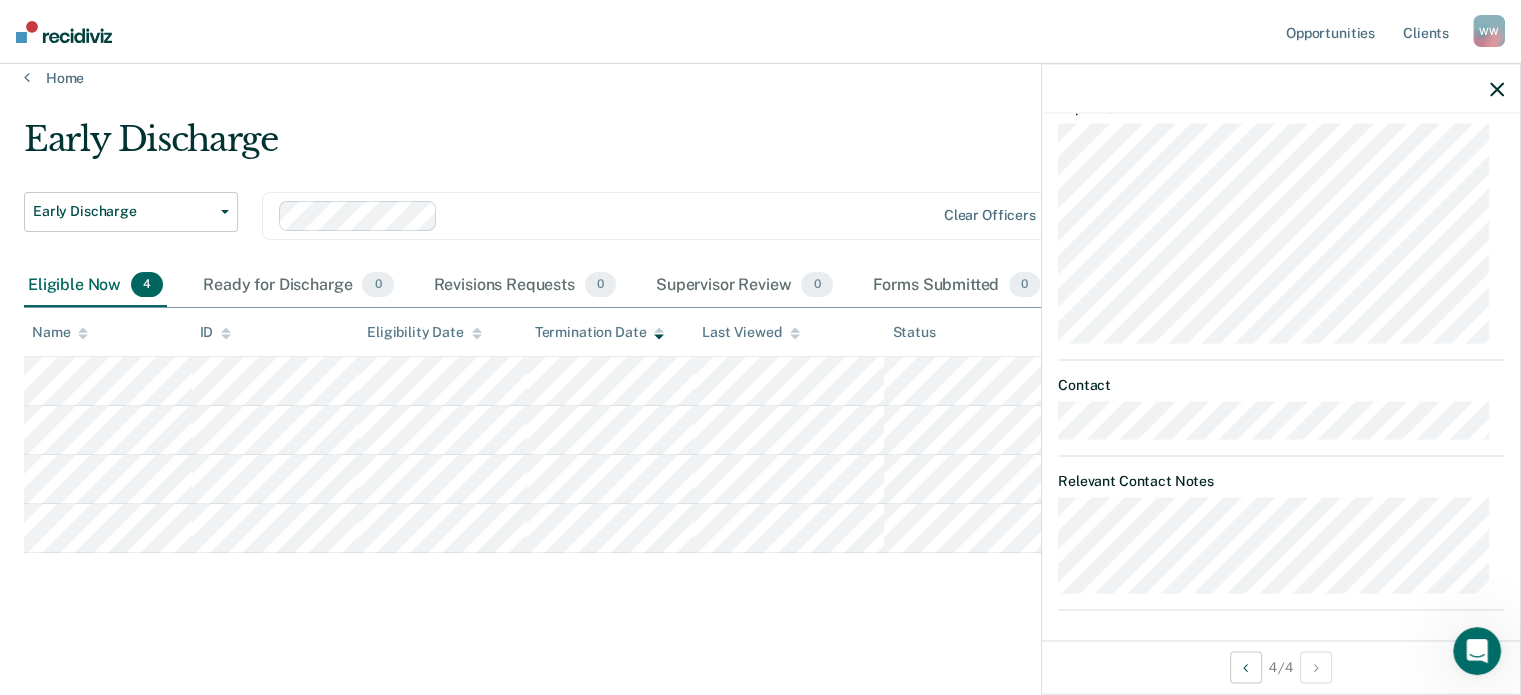 click 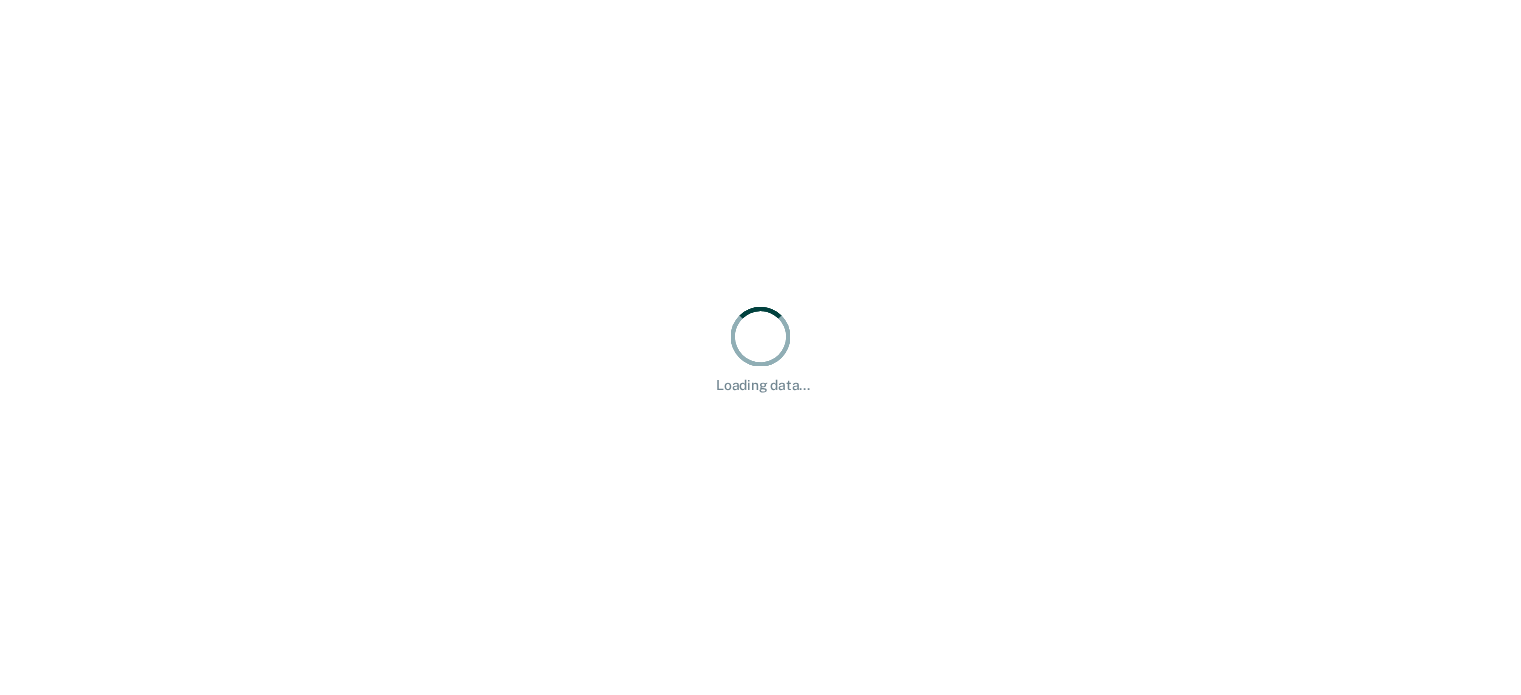 scroll, scrollTop: 0, scrollLeft: 0, axis: both 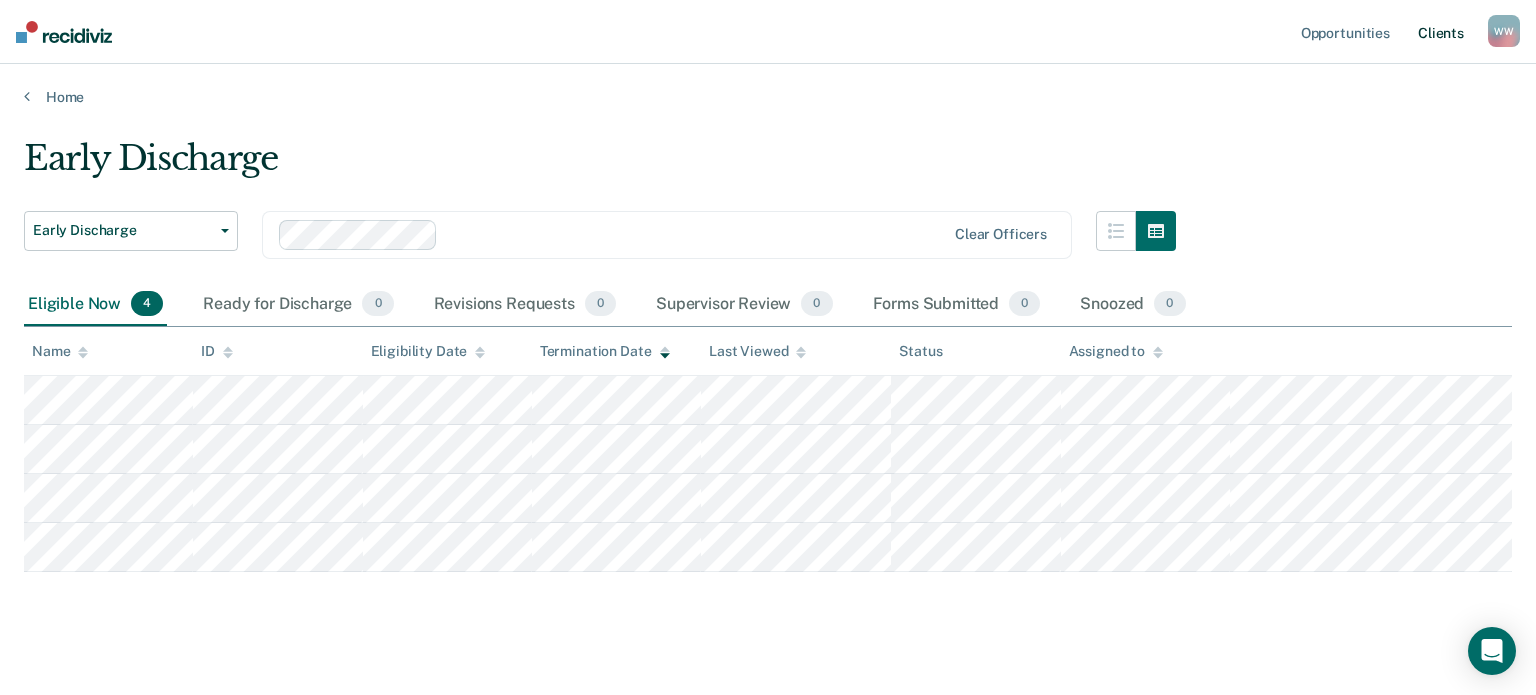 click on "Client s" at bounding box center [1441, 32] 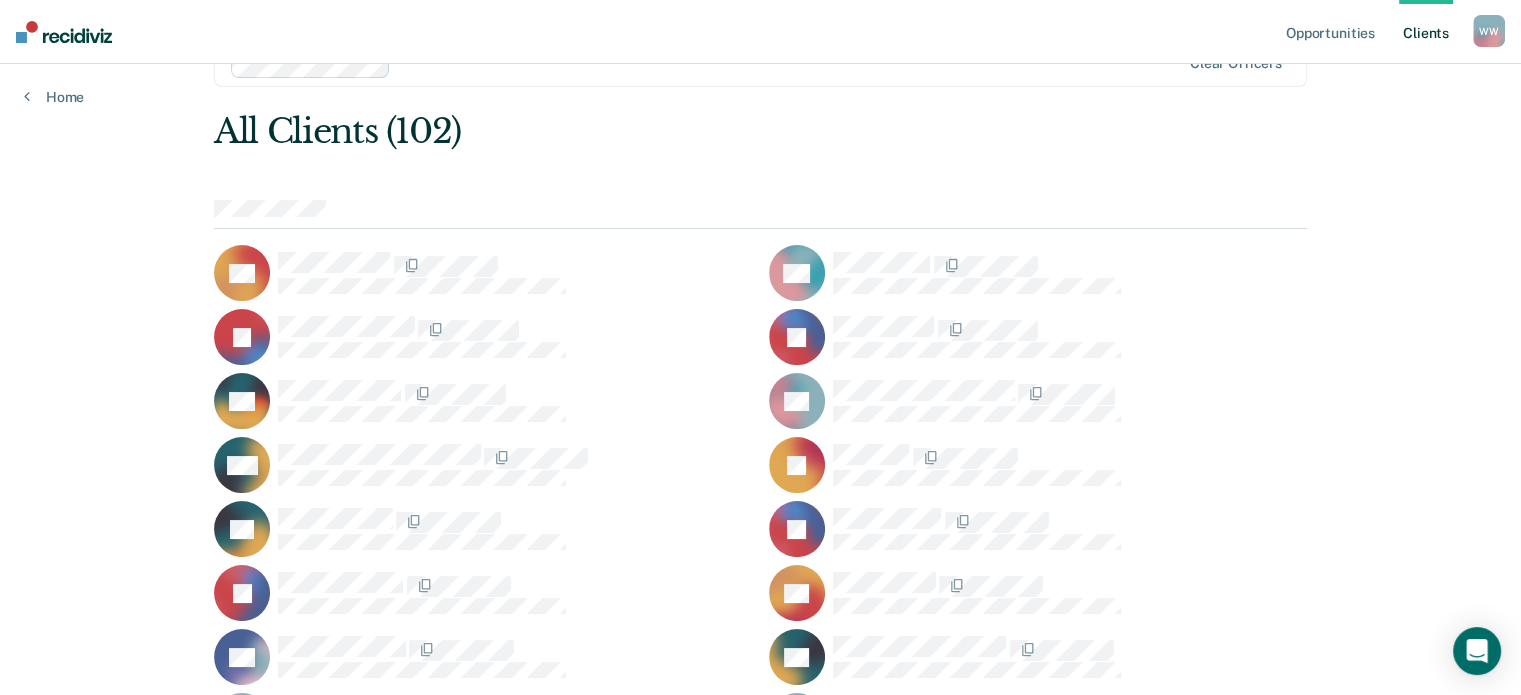 scroll, scrollTop: 0, scrollLeft: 0, axis: both 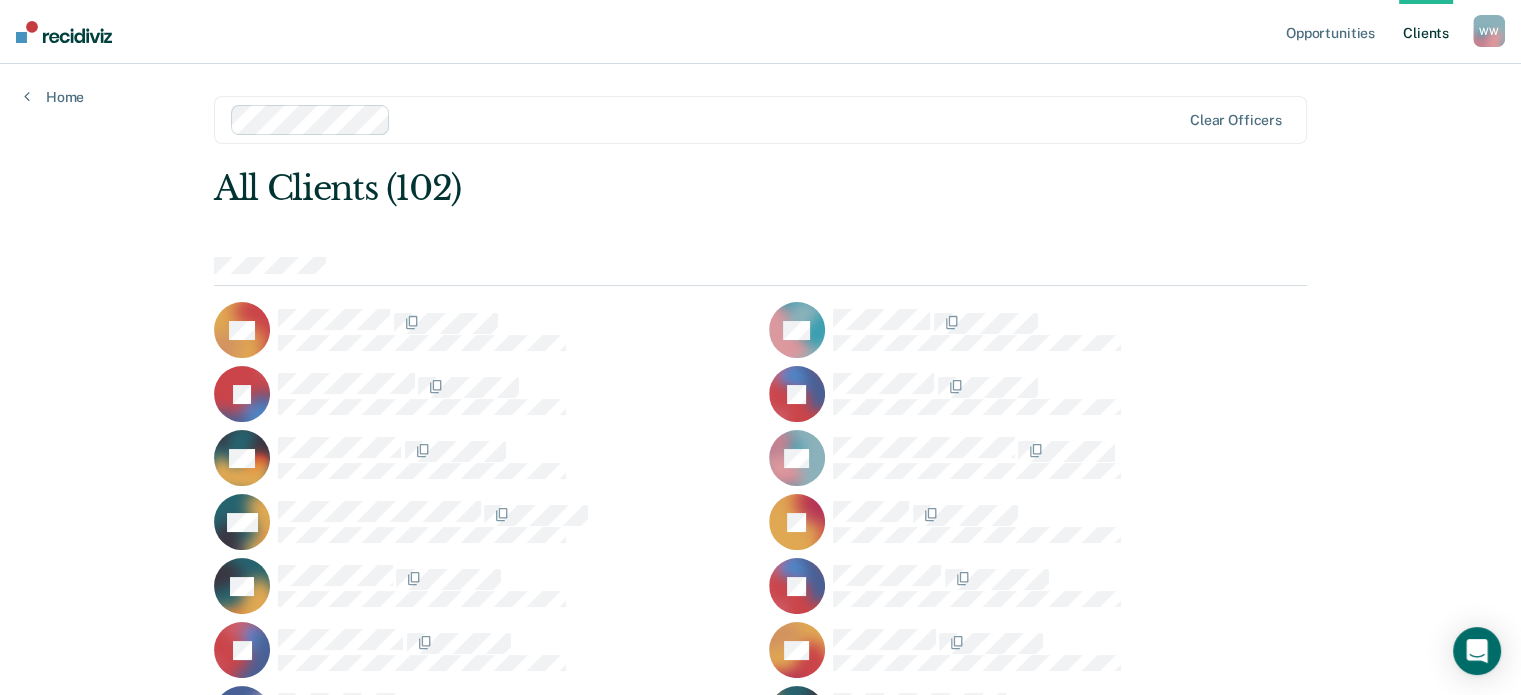 click on "Home" at bounding box center [54, 85] 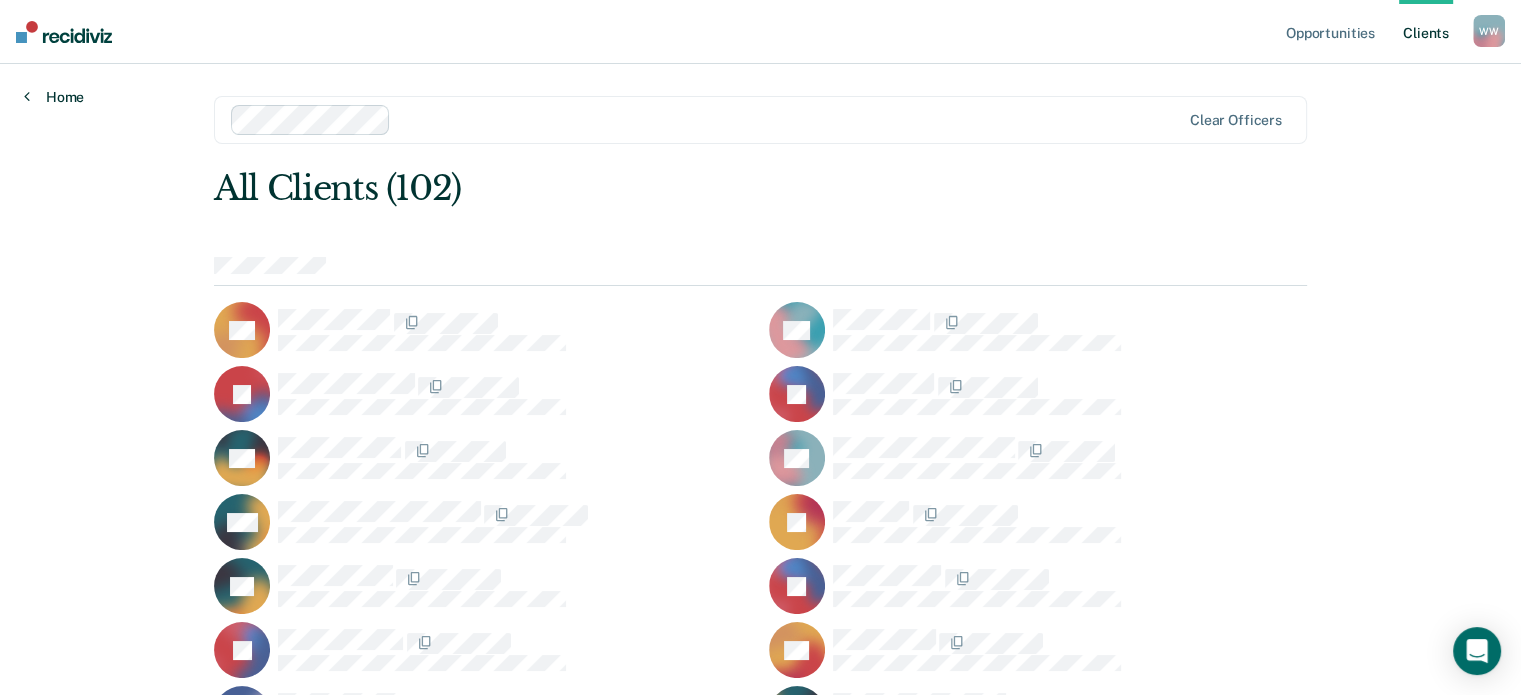 click on "Home" at bounding box center [54, 97] 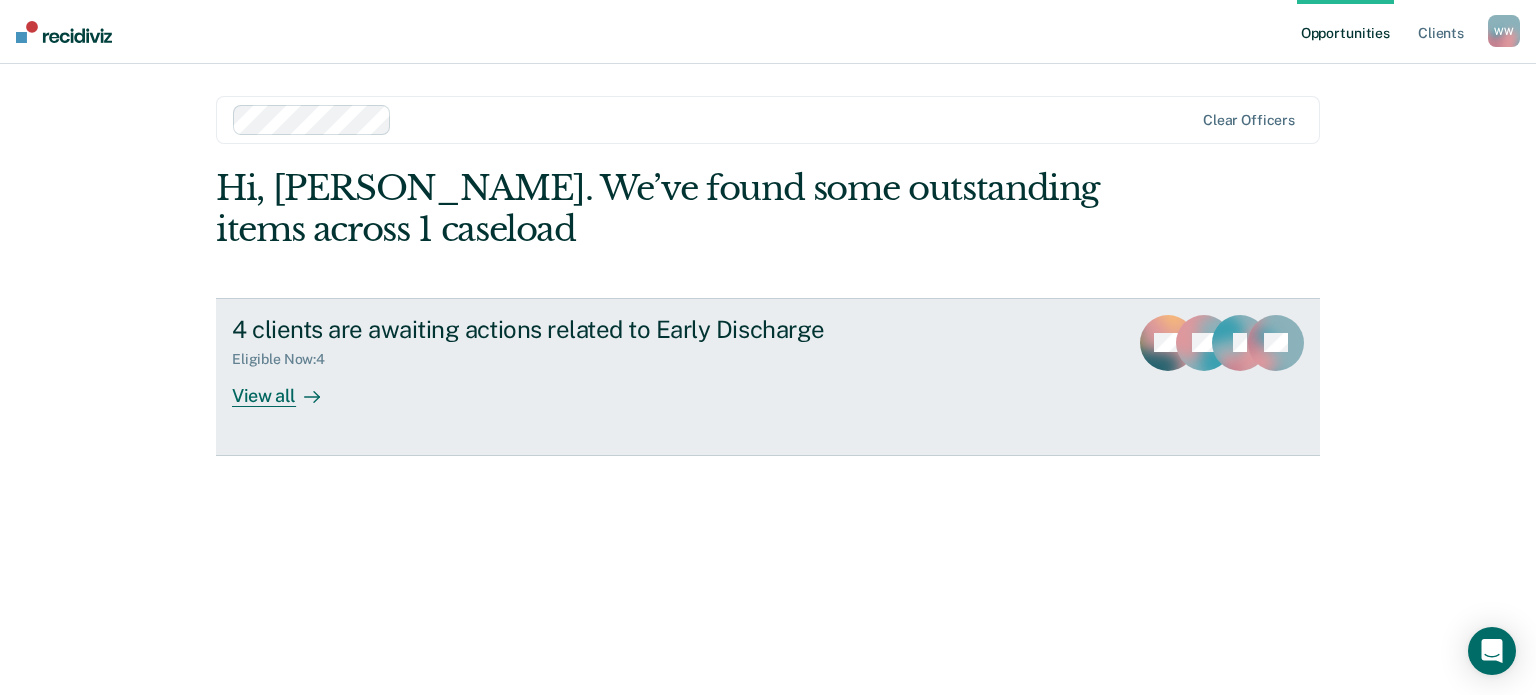 click on "View all" at bounding box center (288, 387) 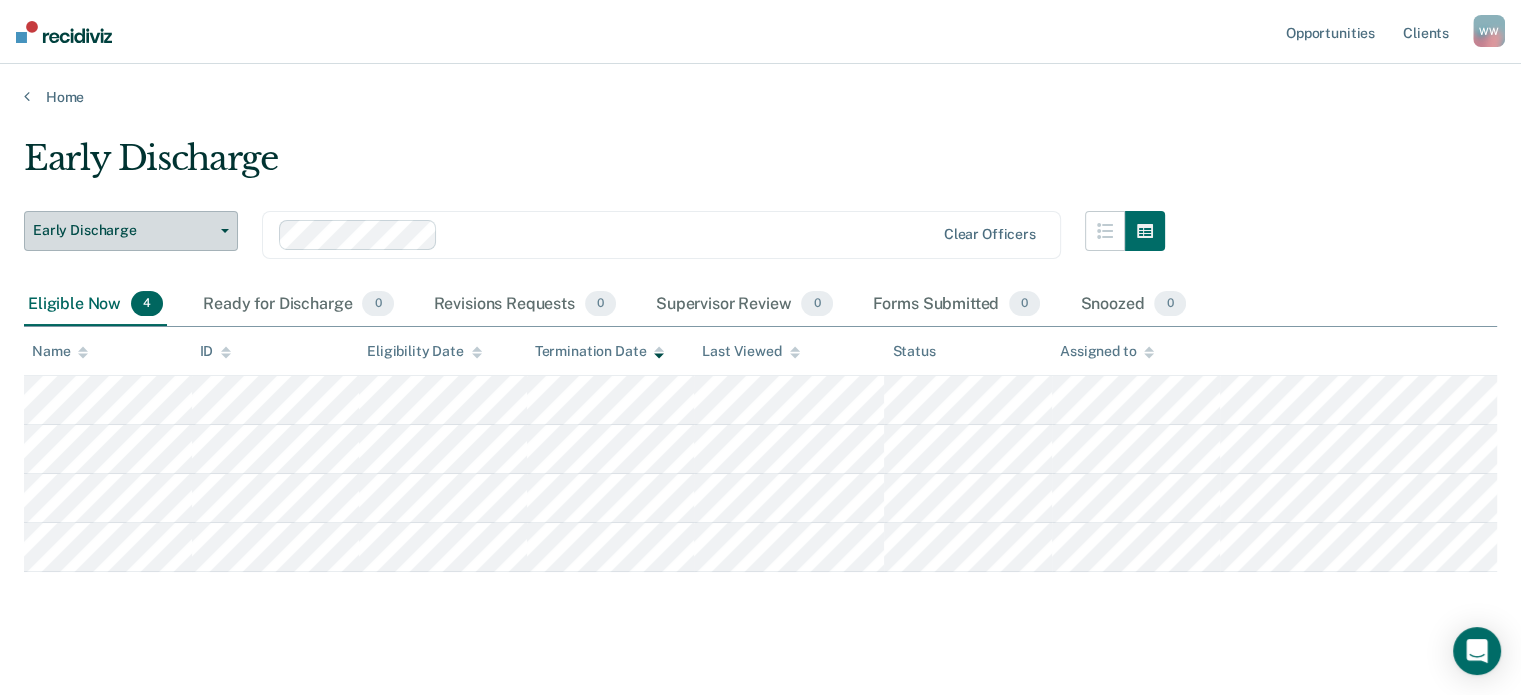 click on "Early Discharge" at bounding box center [123, 230] 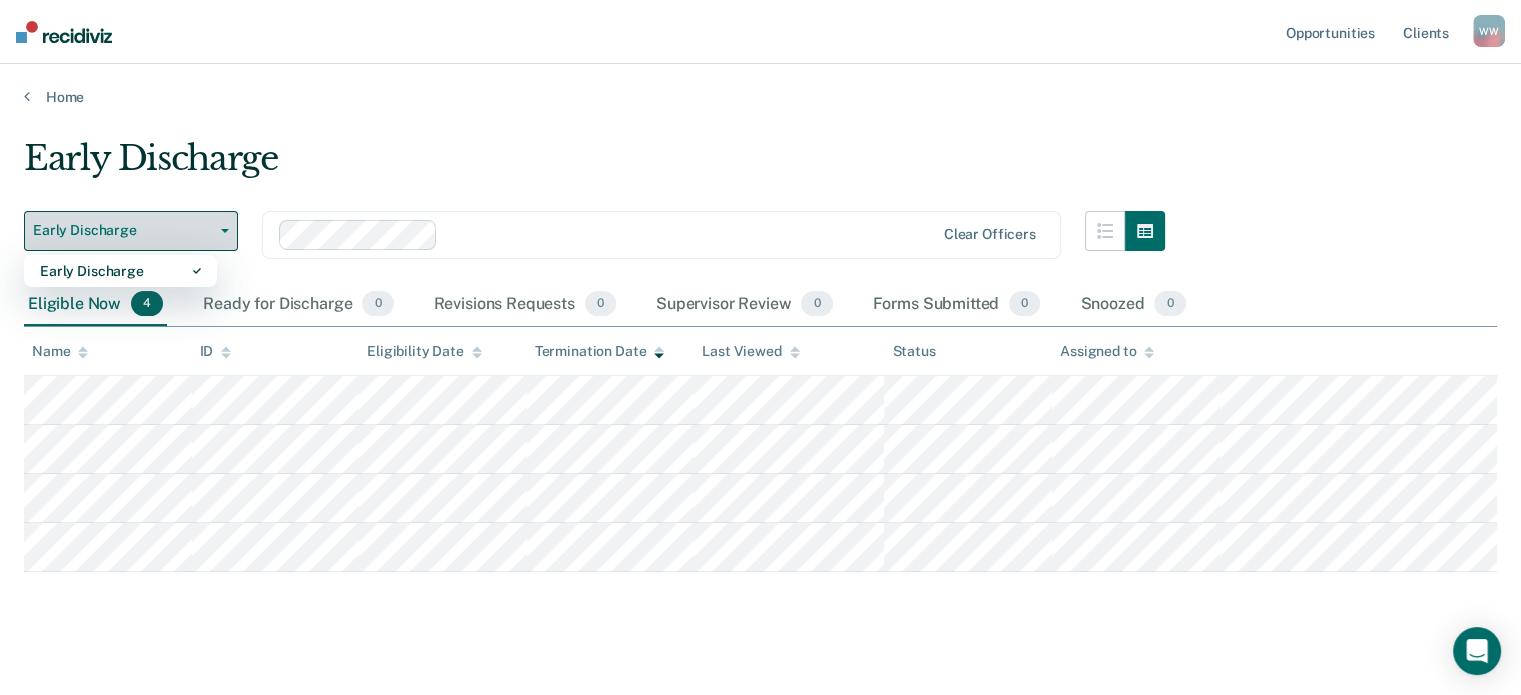 click on "Early Discharge" at bounding box center [123, 230] 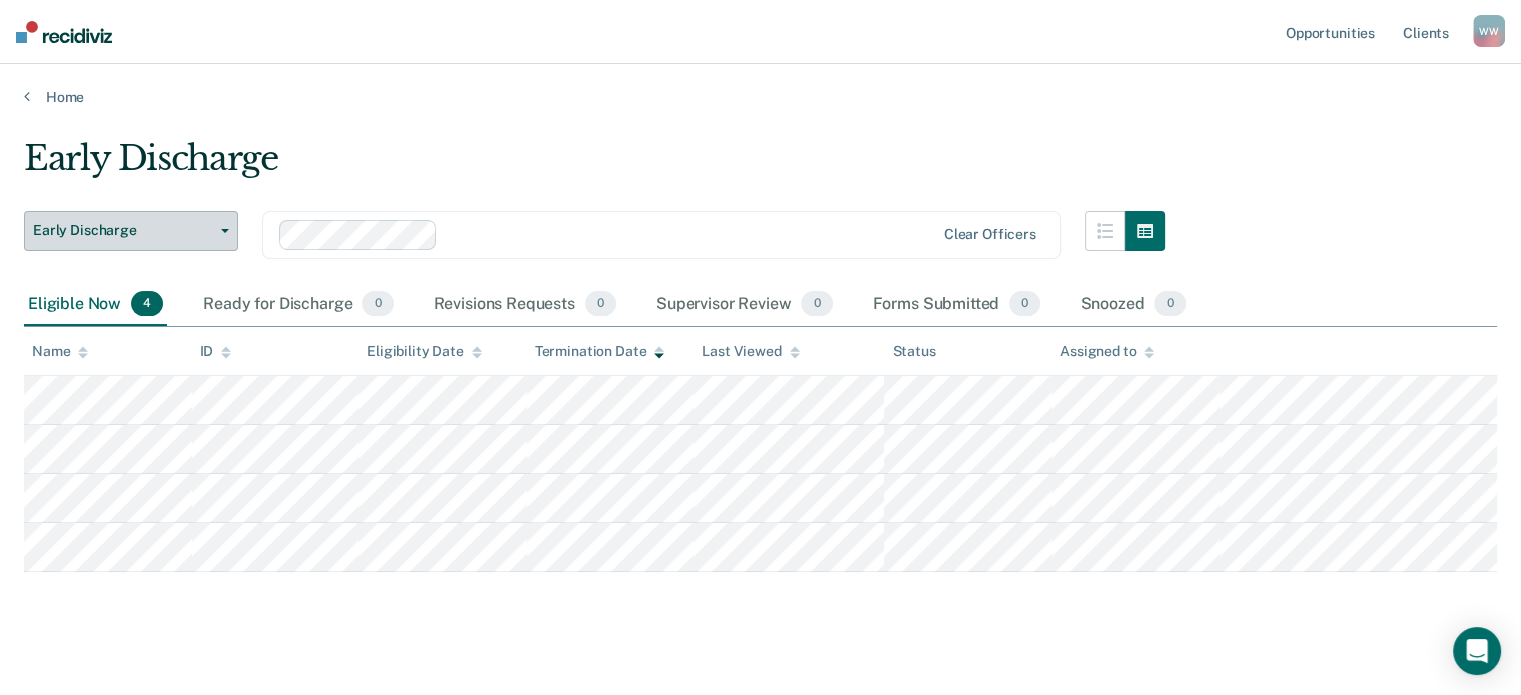 type 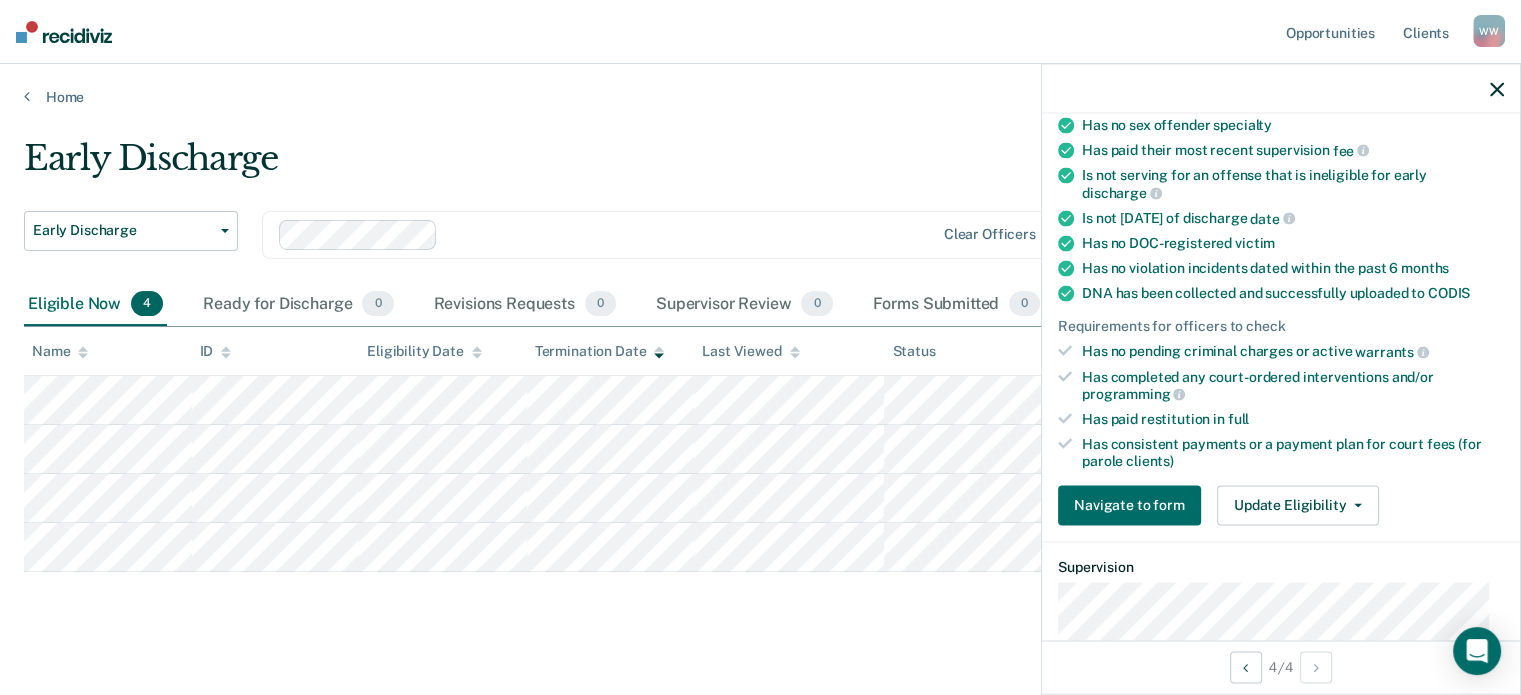 scroll, scrollTop: 391, scrollLeft: 0, axis: vertical 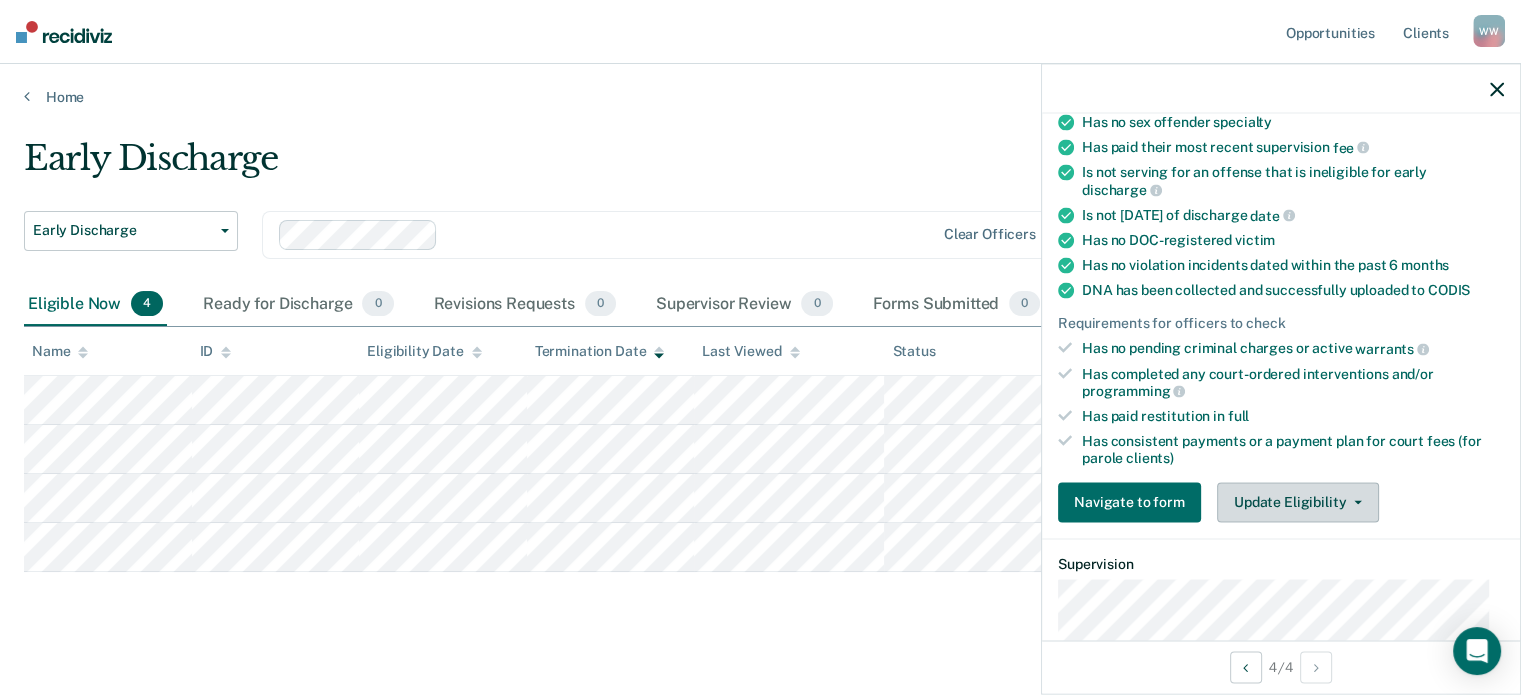 click on "Update Eligibility" at bounding box center [1298, 502] 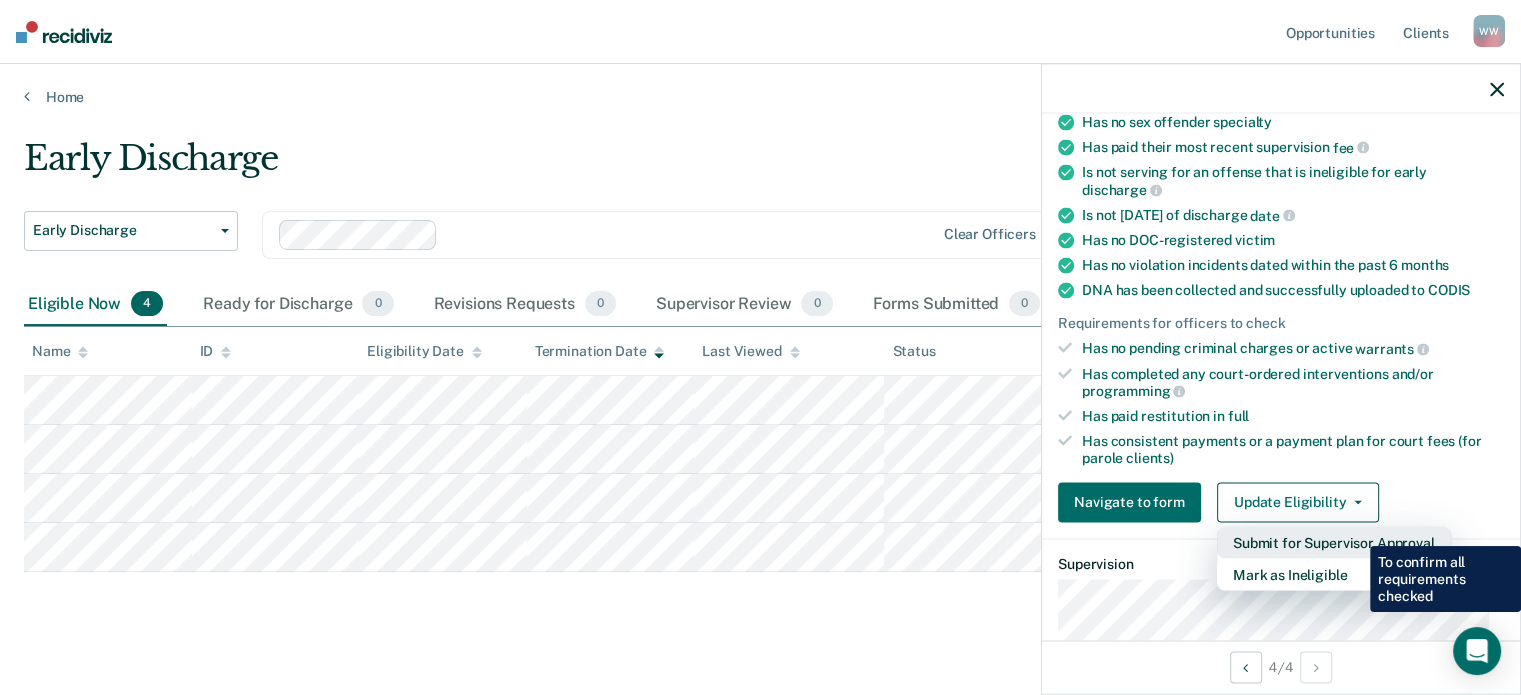 click on "Submit for Supervisor Approval" at bounding box center [1334, 542] 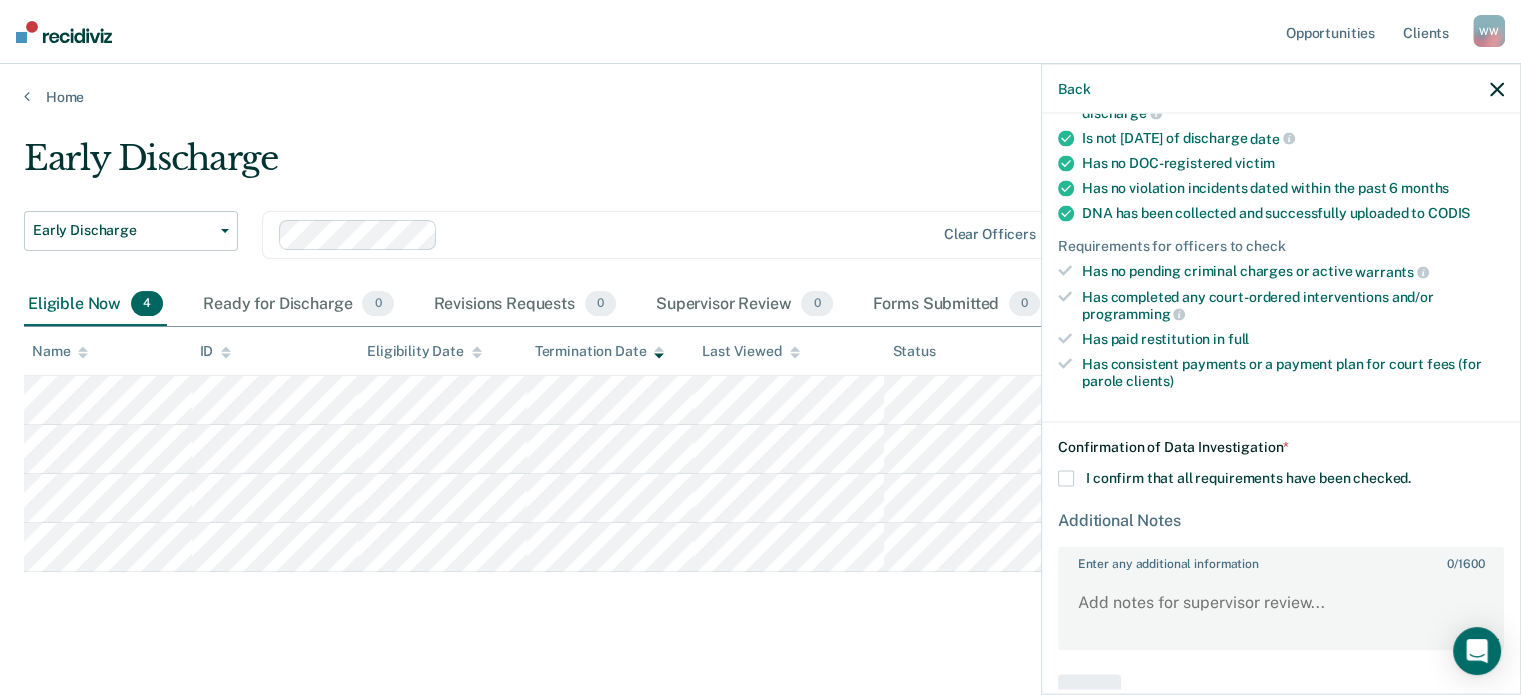 scroll, scrollTop: 476, scrollLeft: 0, axis: vertical 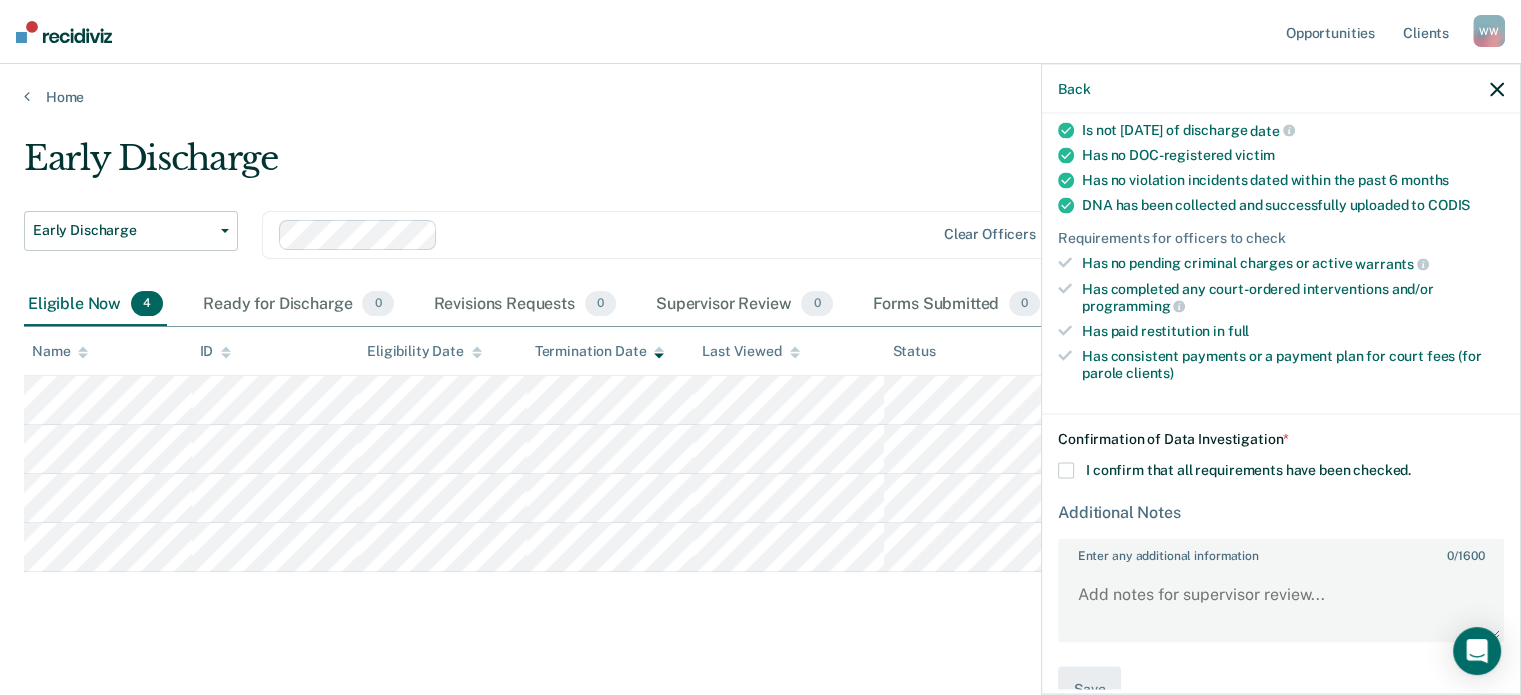 click on "I confirm that all requirements have been checked." at bounding box center (1281, 471) 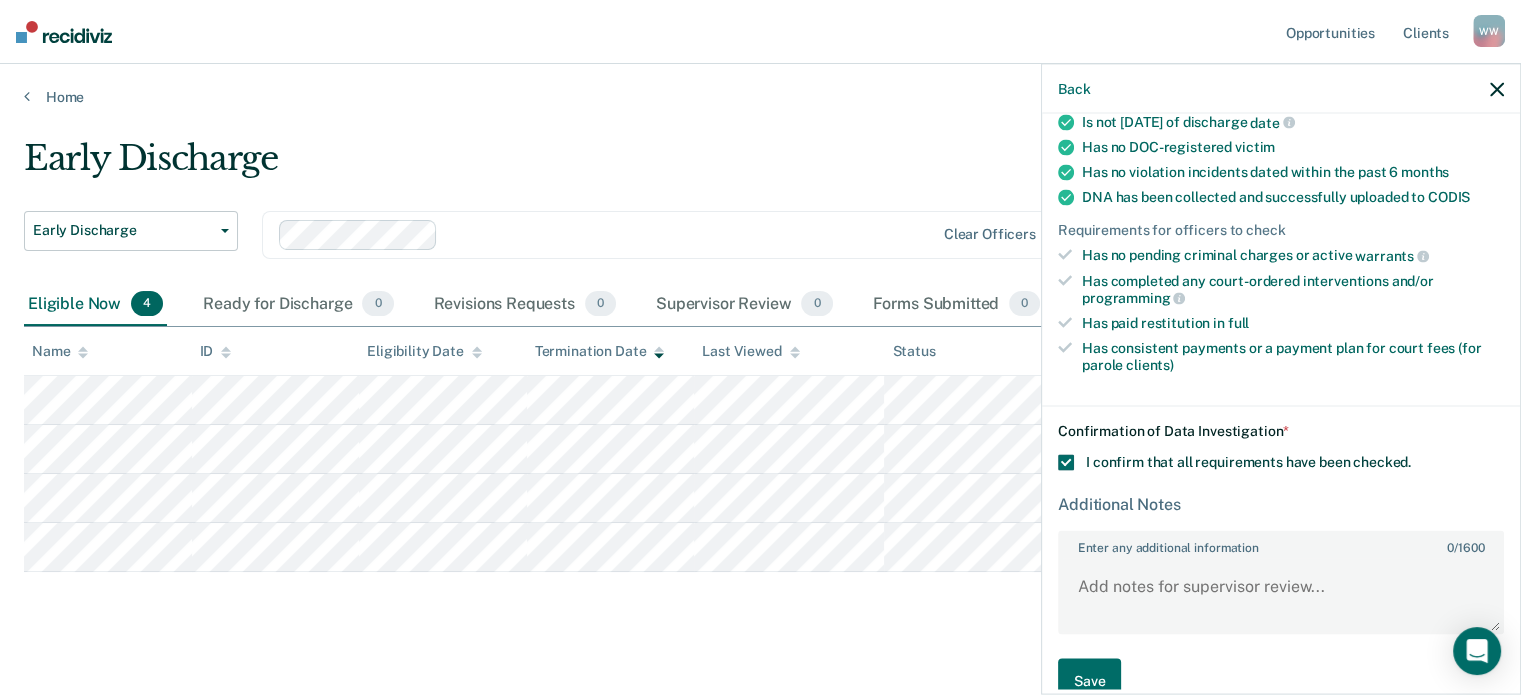 scroll, scrollTop: 487, scrollLeft: 0, axis: vertical 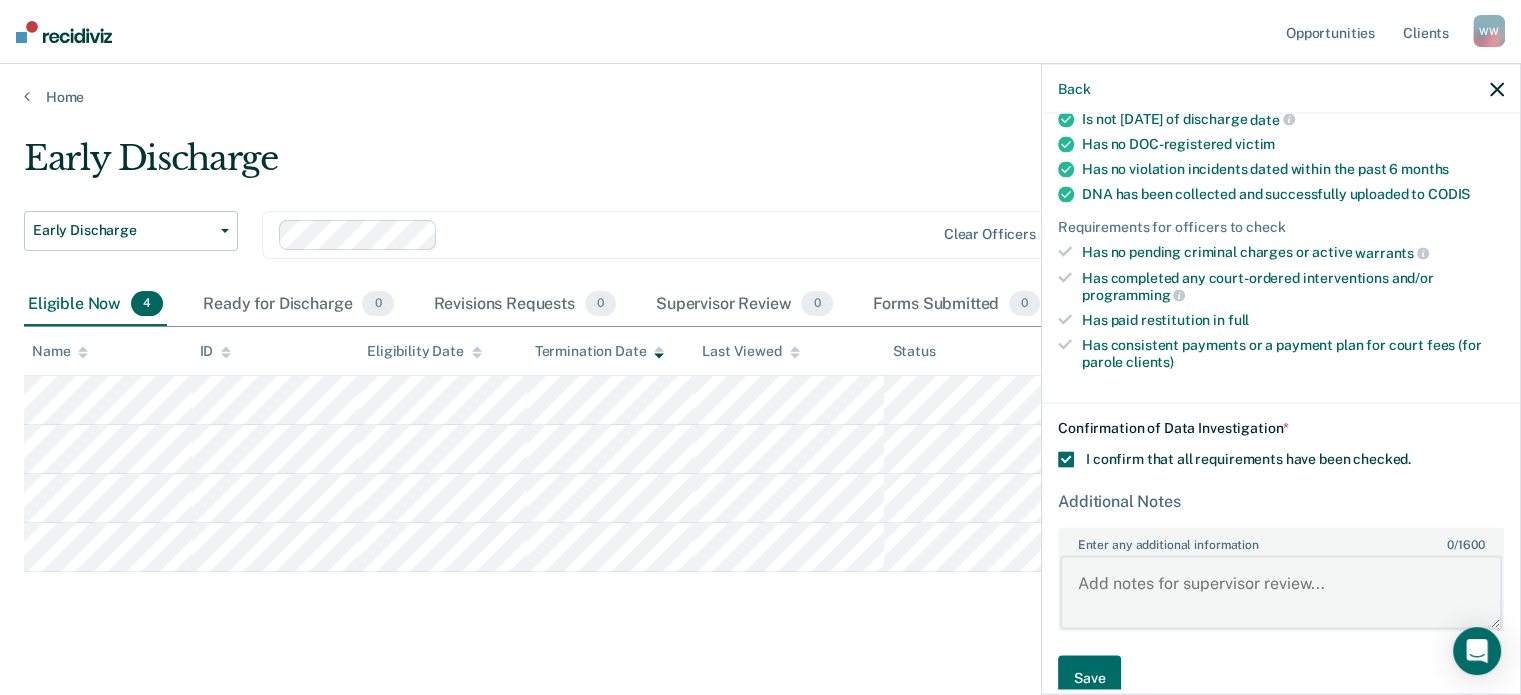 click on "Enter any additional information 0  /  1600" at bounding box center (1281, 592) 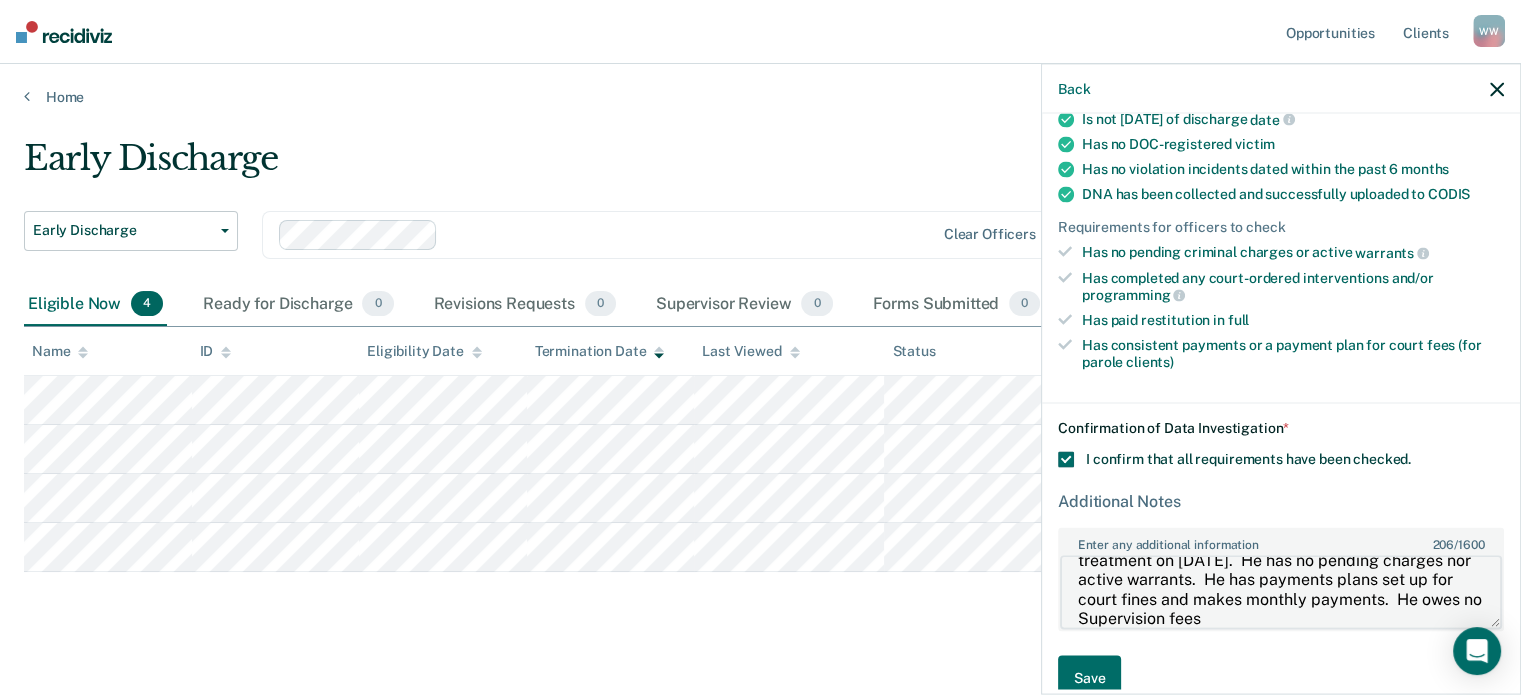 scroll, scrollTop: 57, scrollLeft: 0, axis: vertical 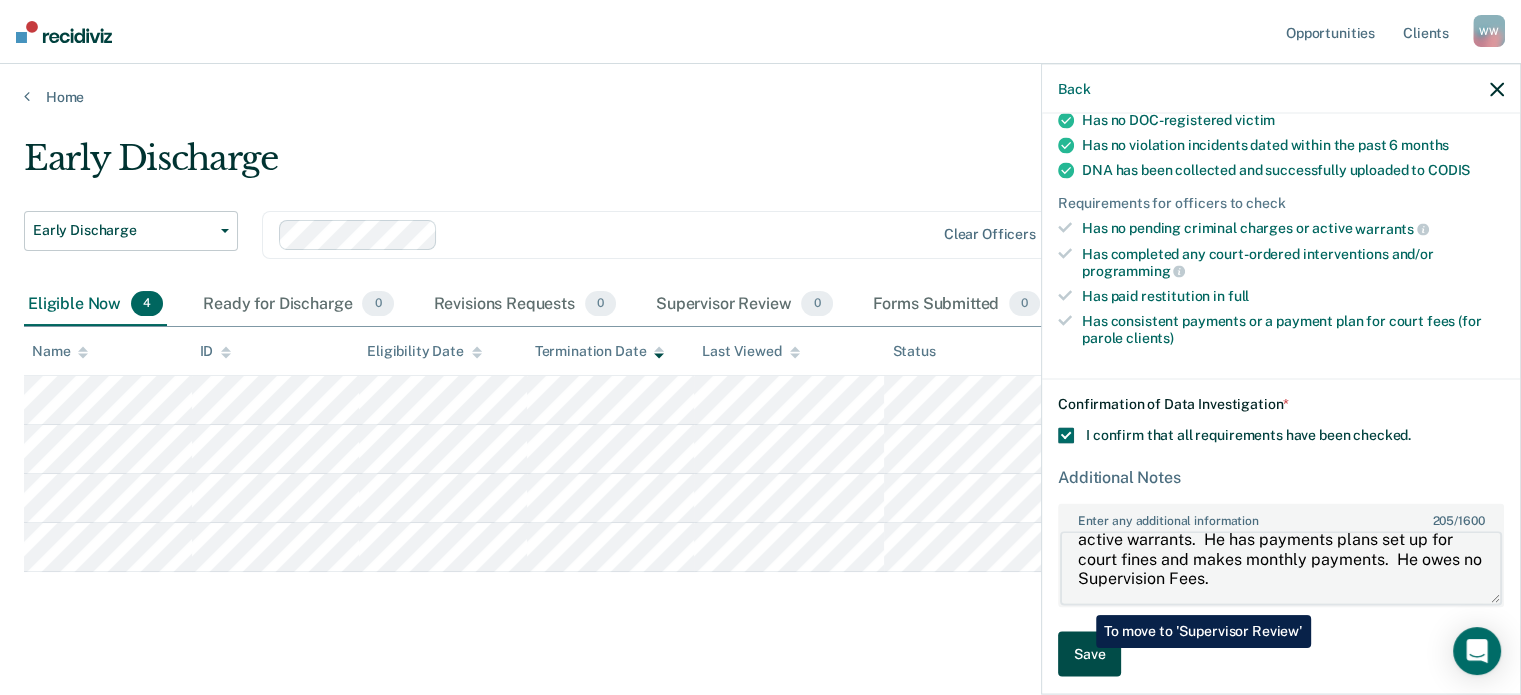 type on "Frank completed substance abuse treatment on 6/11/25.  He has no pending charges nor active warrants.  He has payments plans set up for court fines and makes monthly payments.  He owes no Supervision Fees." 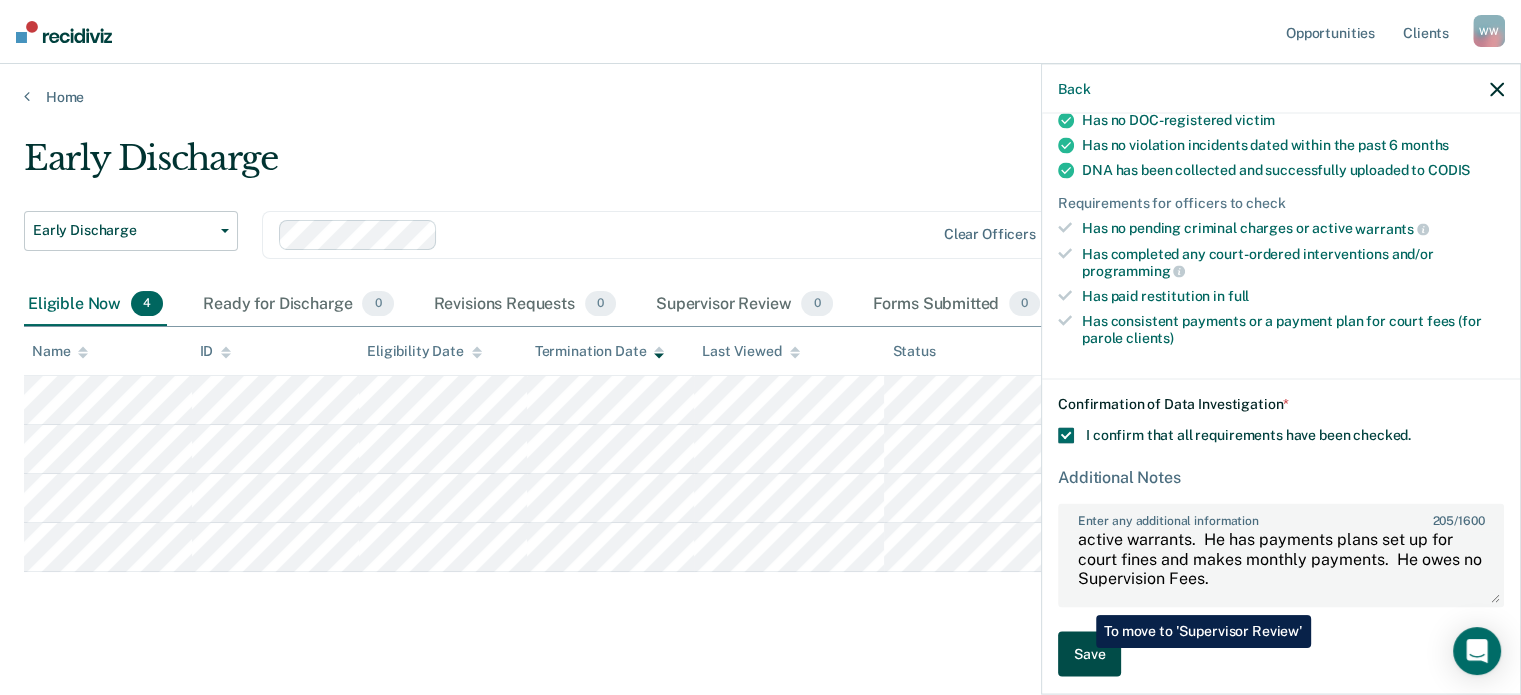 click on "Save" at bounding box center [1089, 654] 